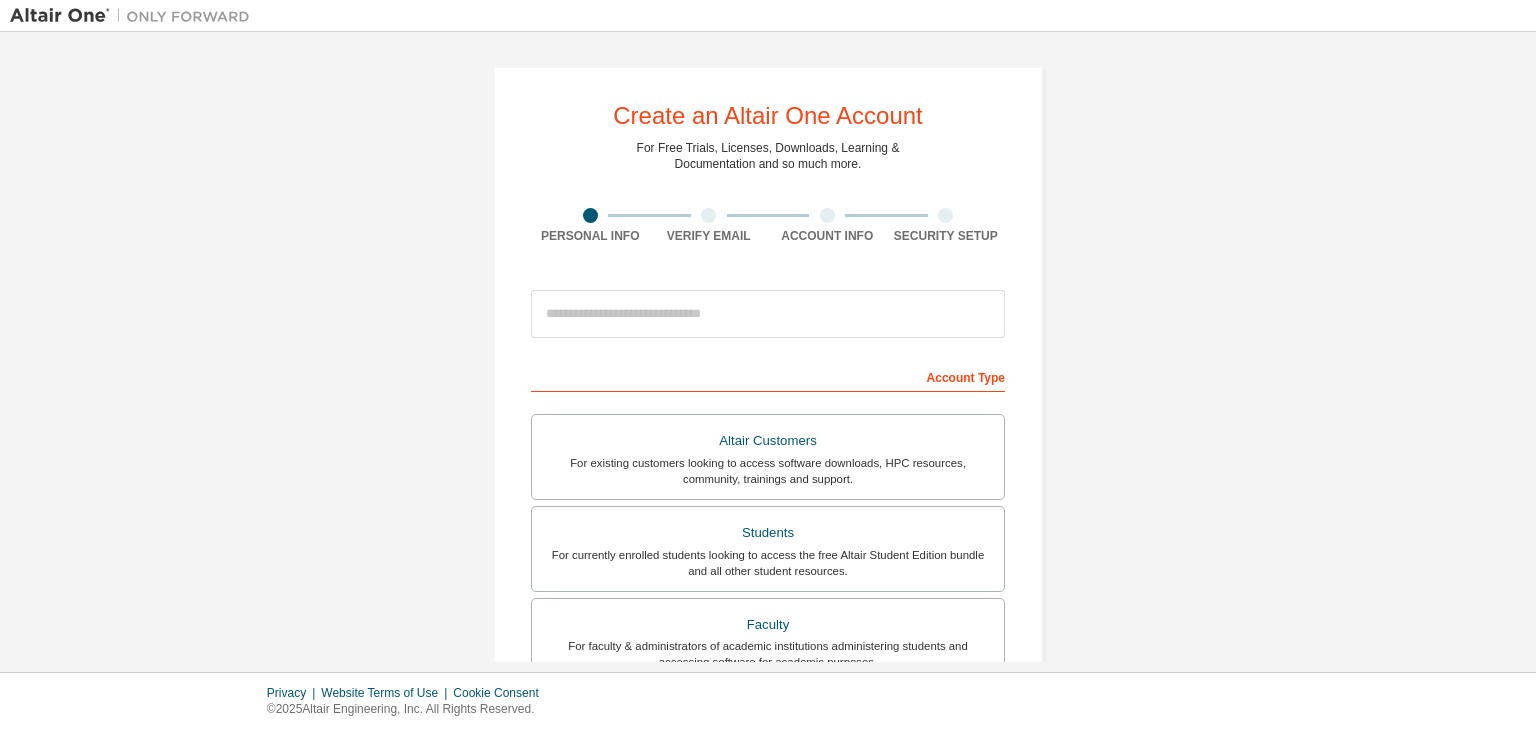 scroll, scrollTop: 0, scrollLeft: 0, axis: both 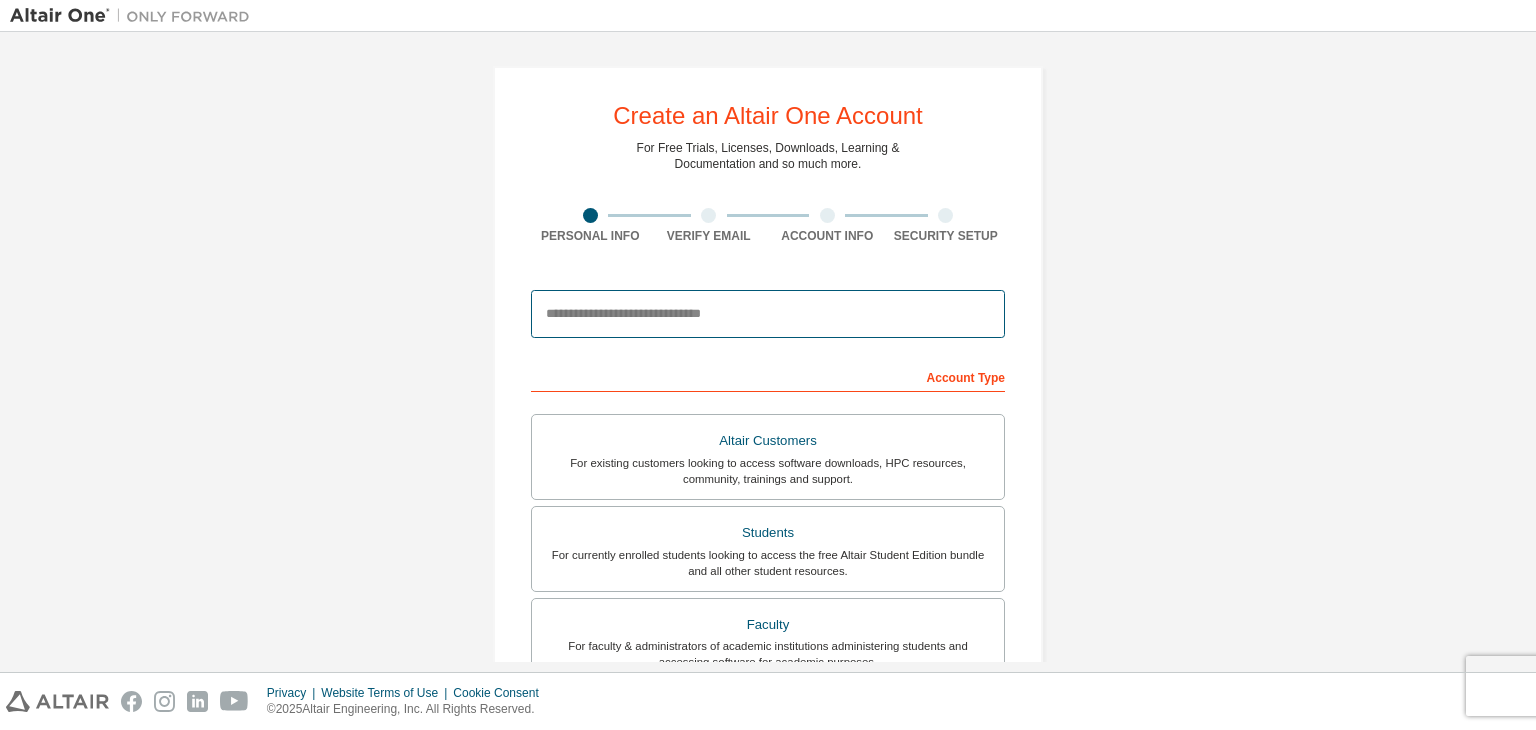 click at bounding box center [768, 314] 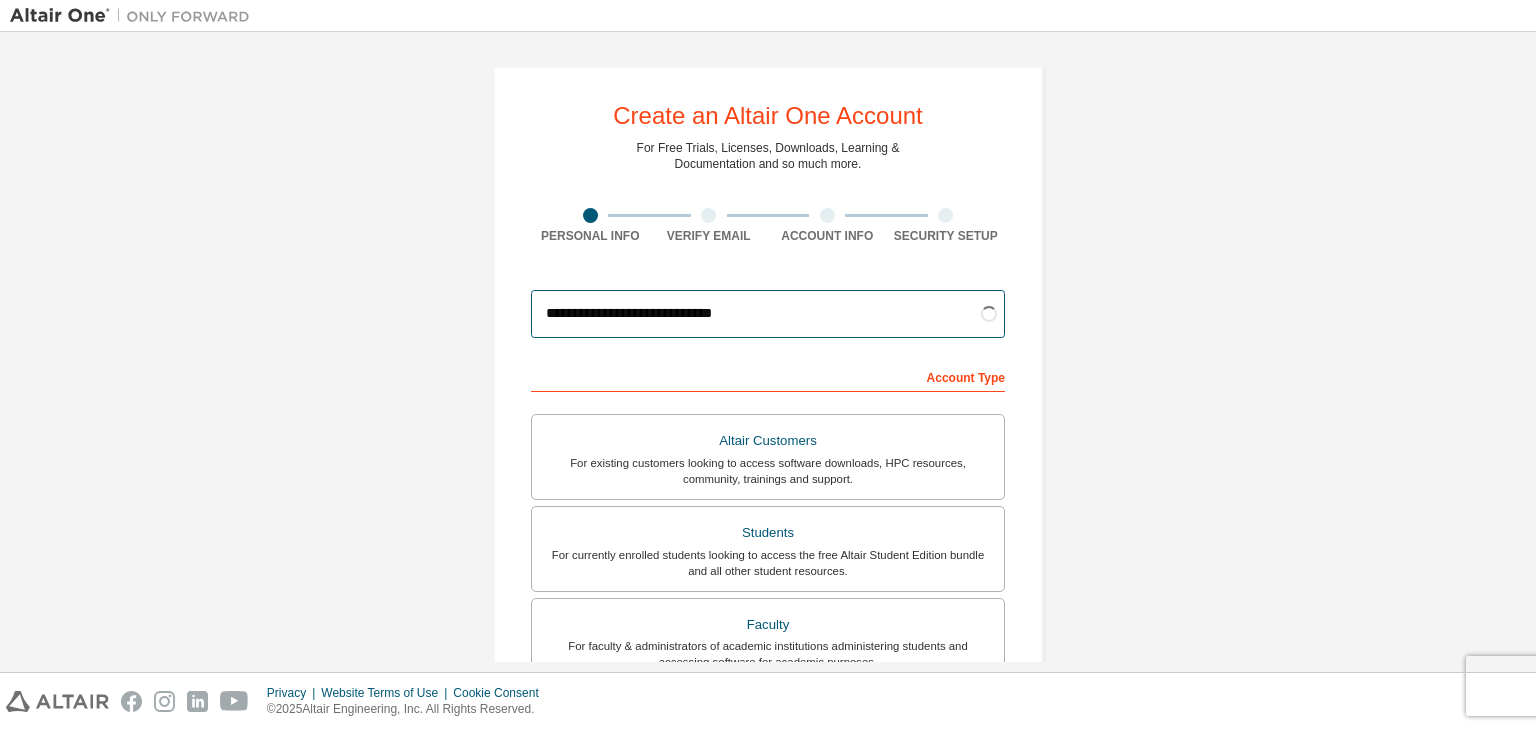 type on "**********" 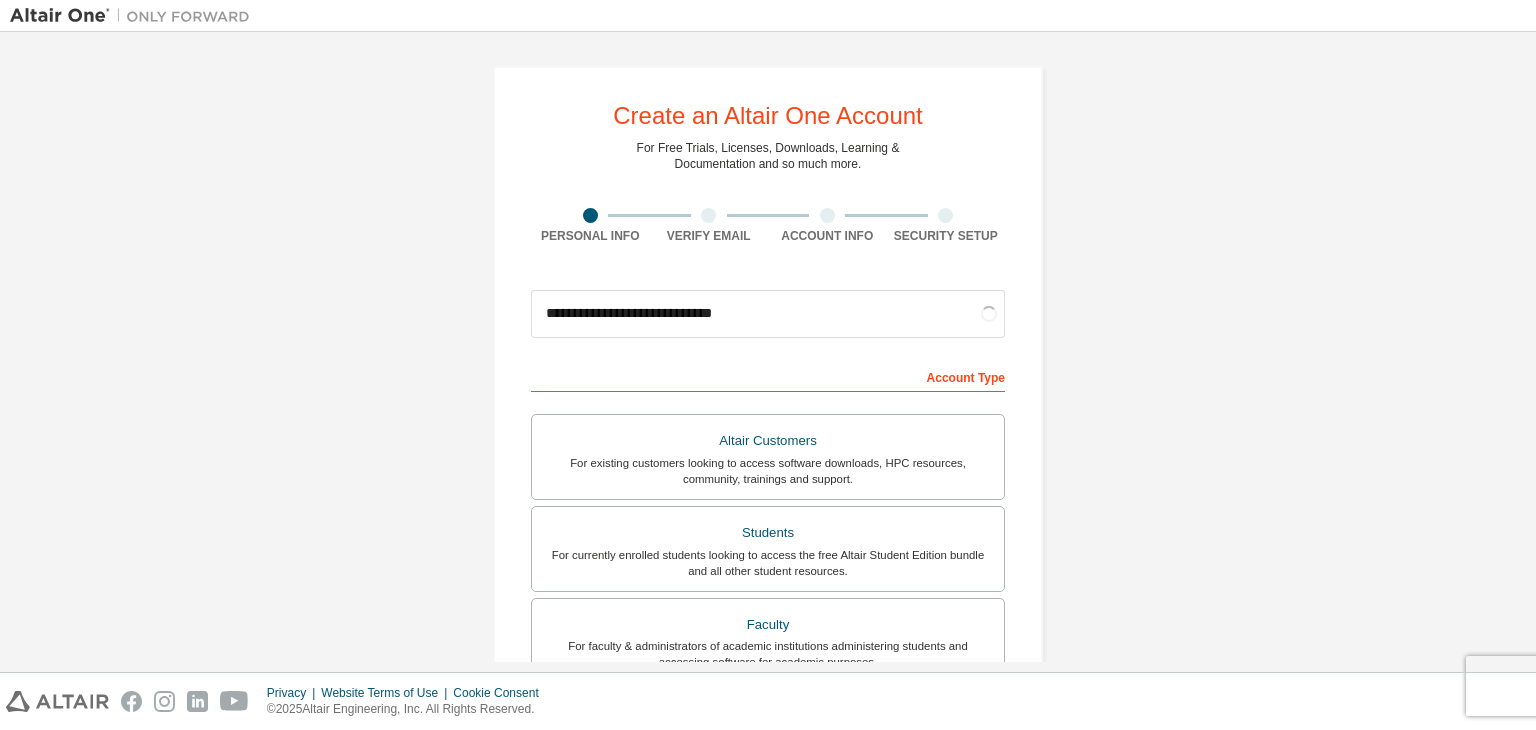 click on "**********" at bounding box center (768, 571) 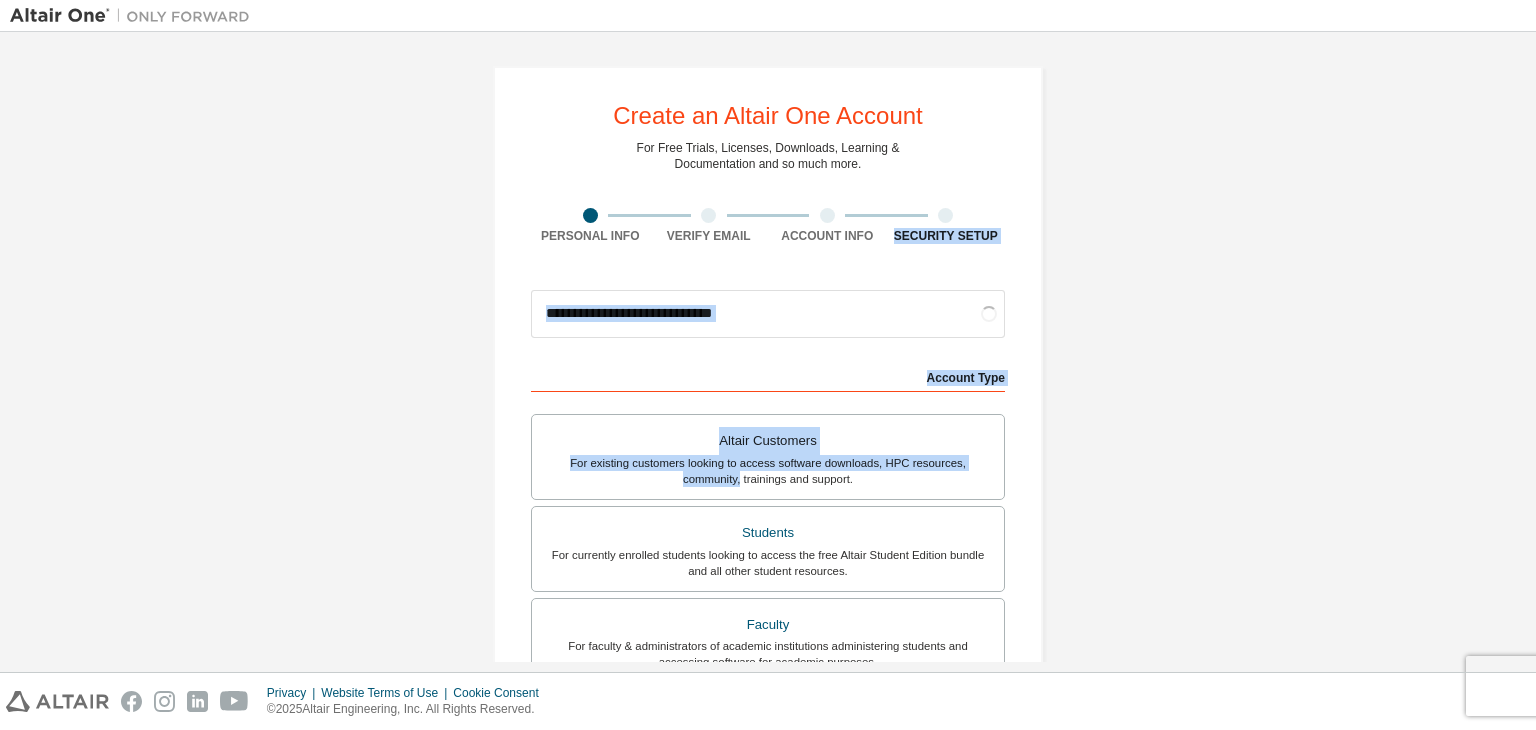 drag, startPoint x: 1535, startPoint y: 218, endPoint x: 1535, endPoint y: 459, distance: 241 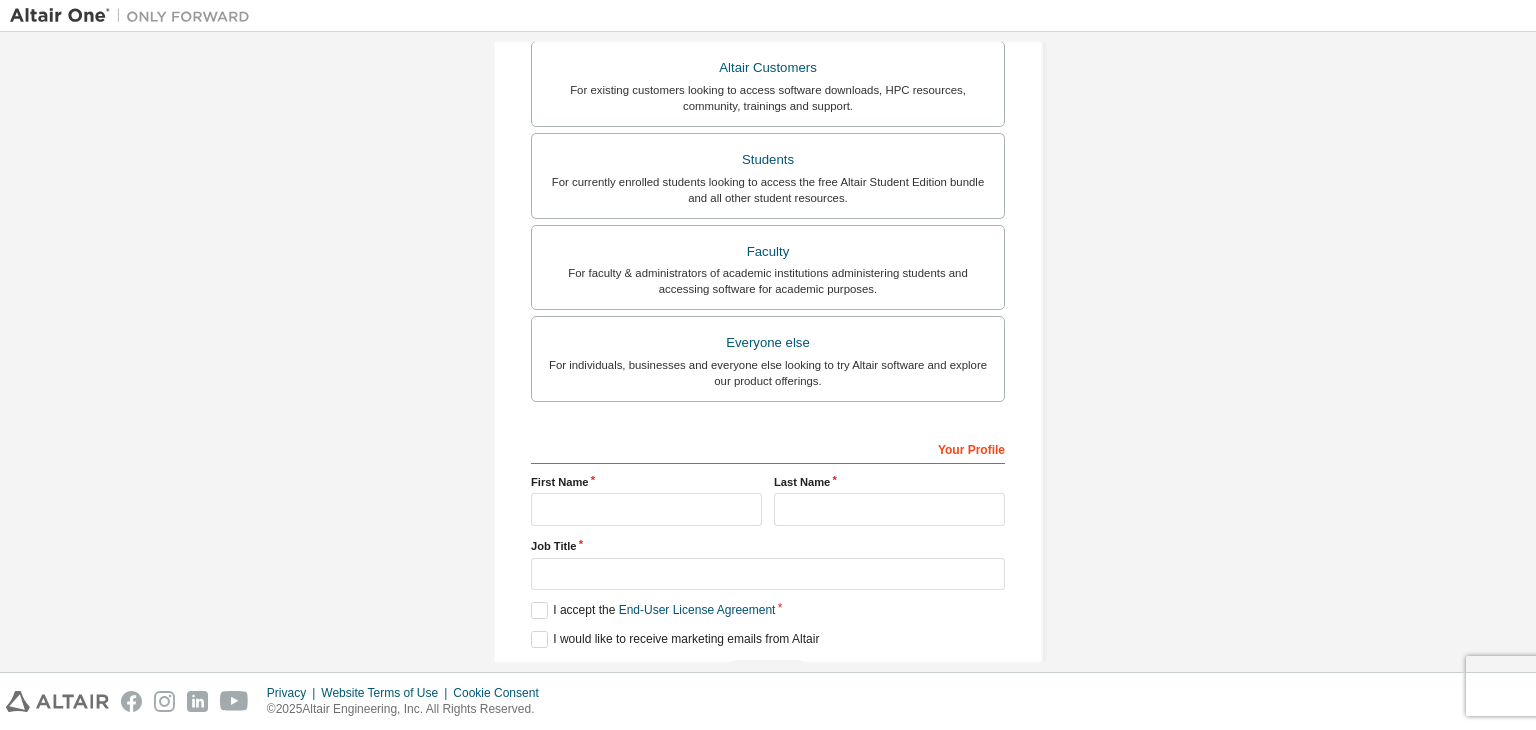 scroll, scrollTop: 435, scrollLeft: 0, axis: vertical 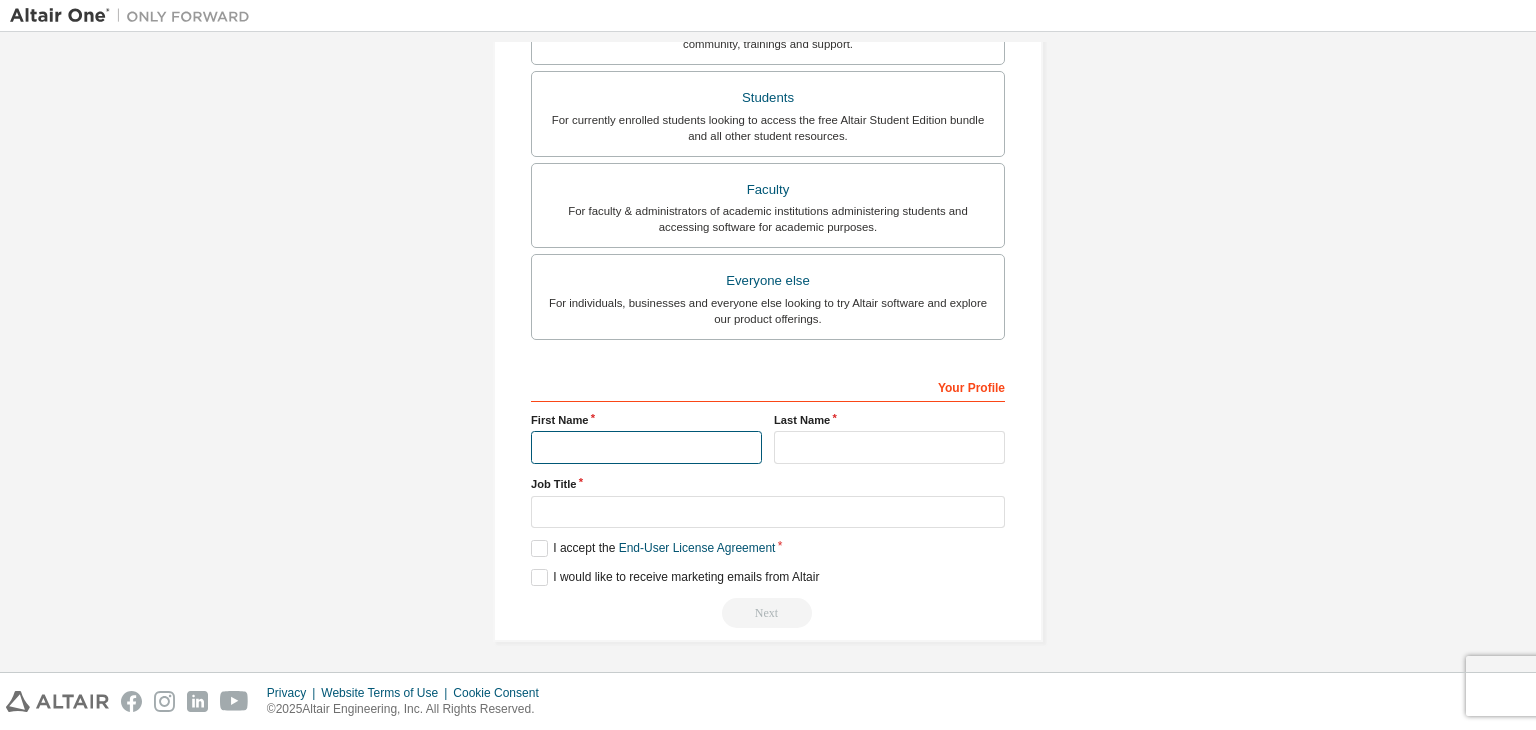 click at bounding box center [646, 447] 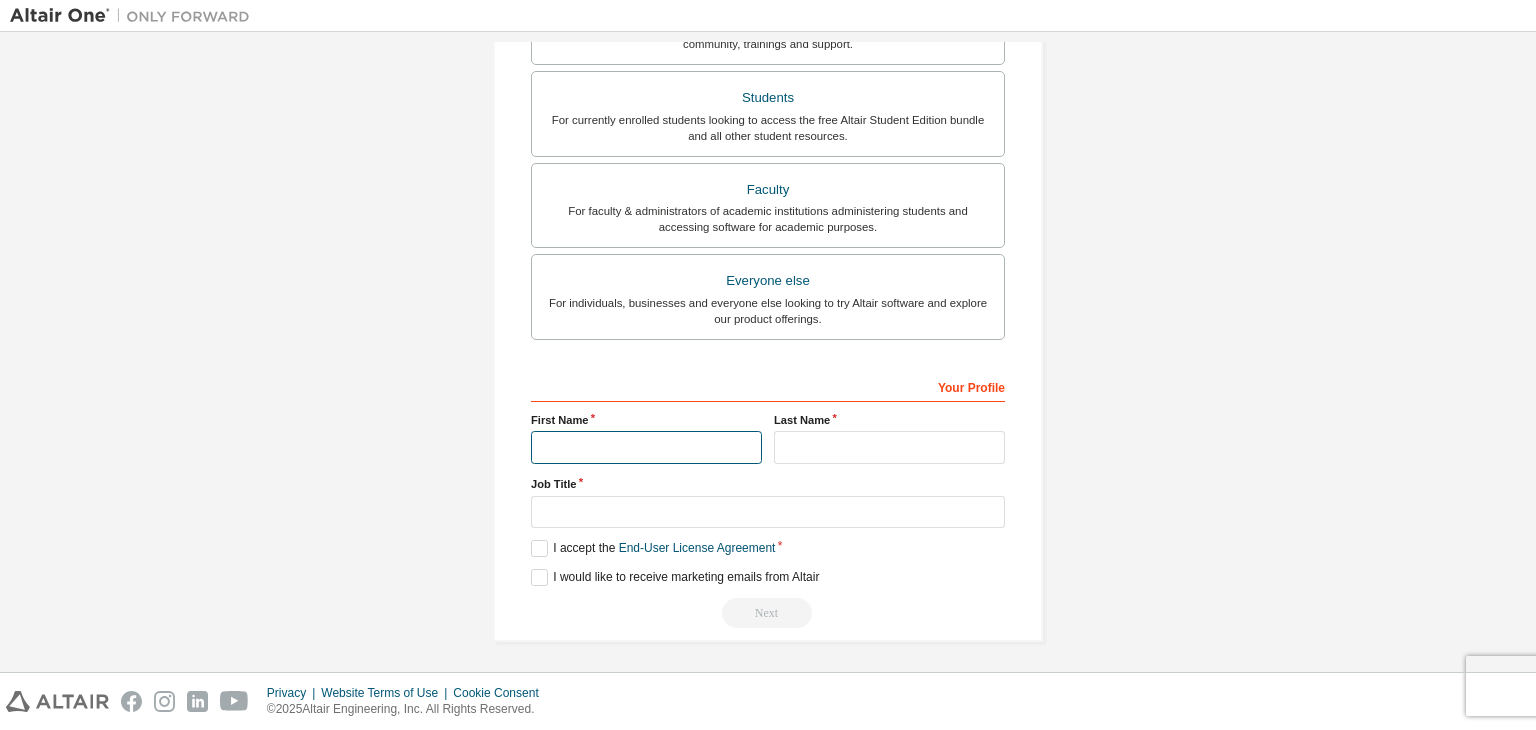 type on "*****" 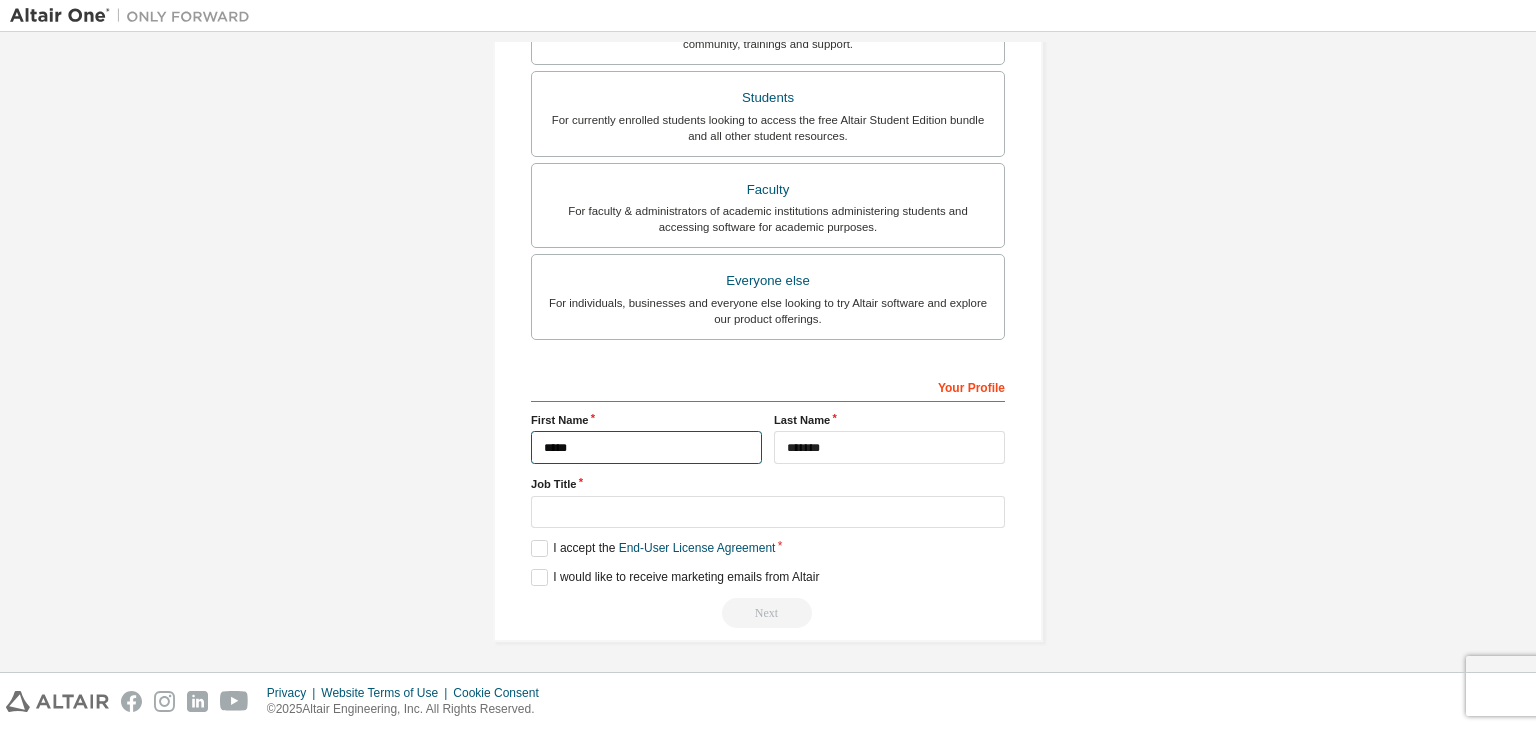 click on "*****" at bounding box center (646, 447) 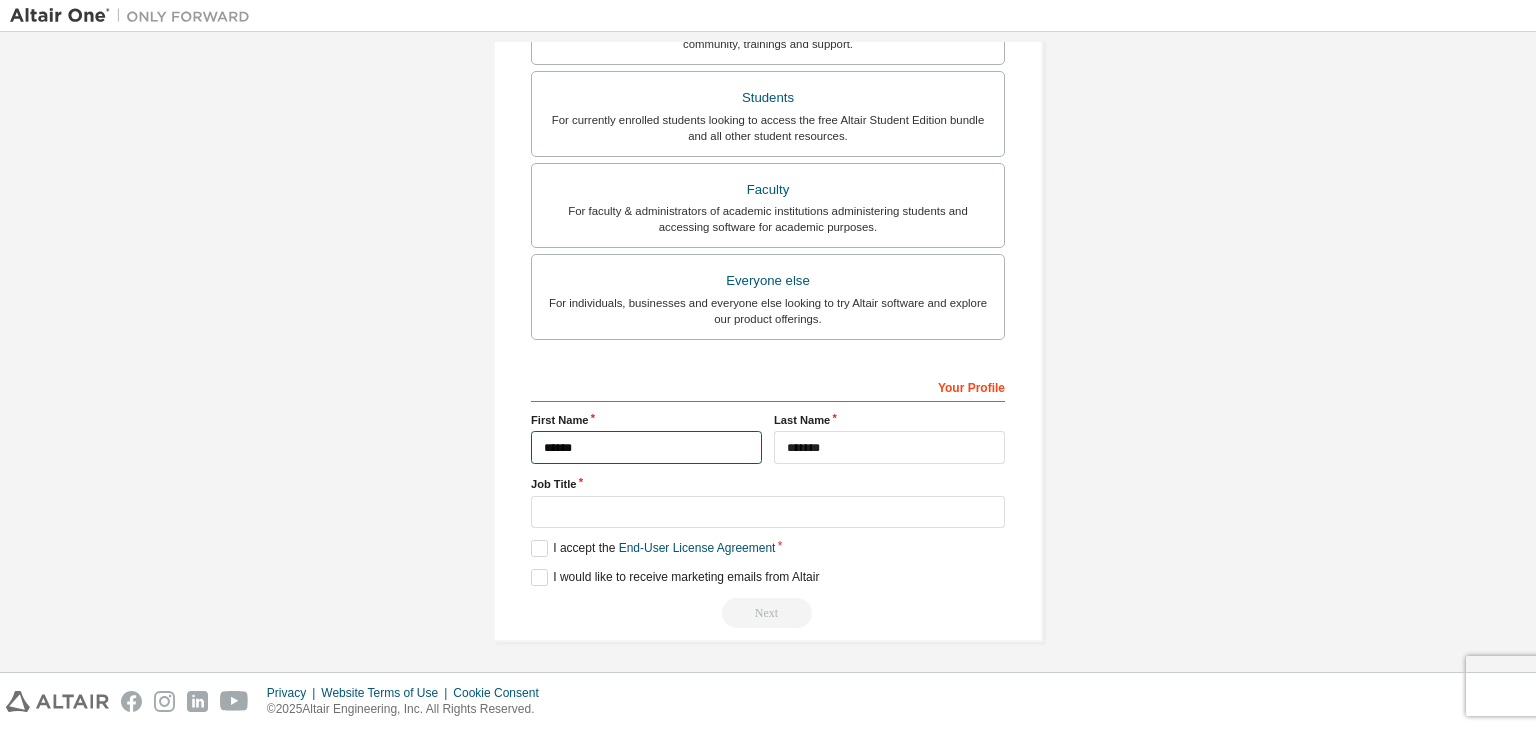 type on "*****" 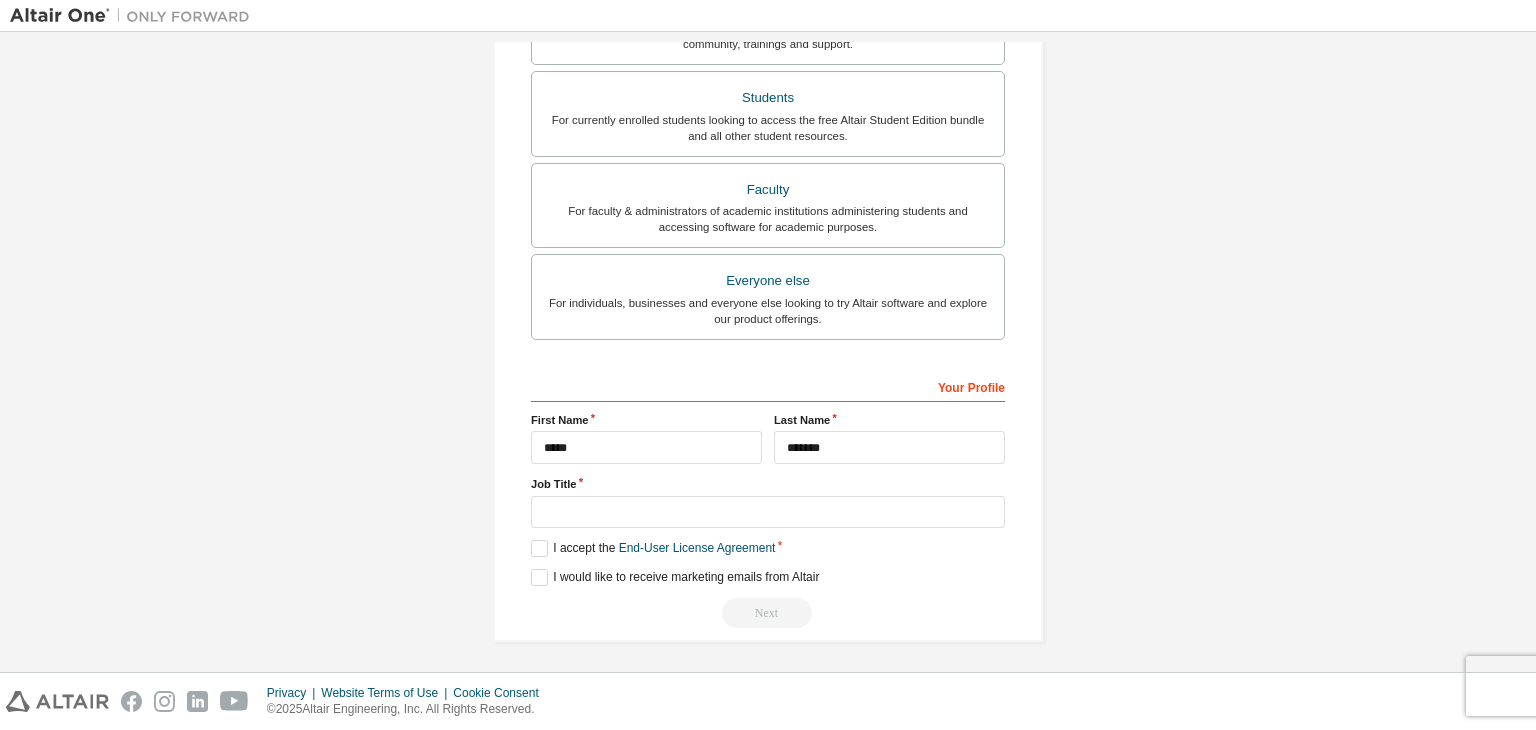 click on "**********" at bounding box center (768, 136) 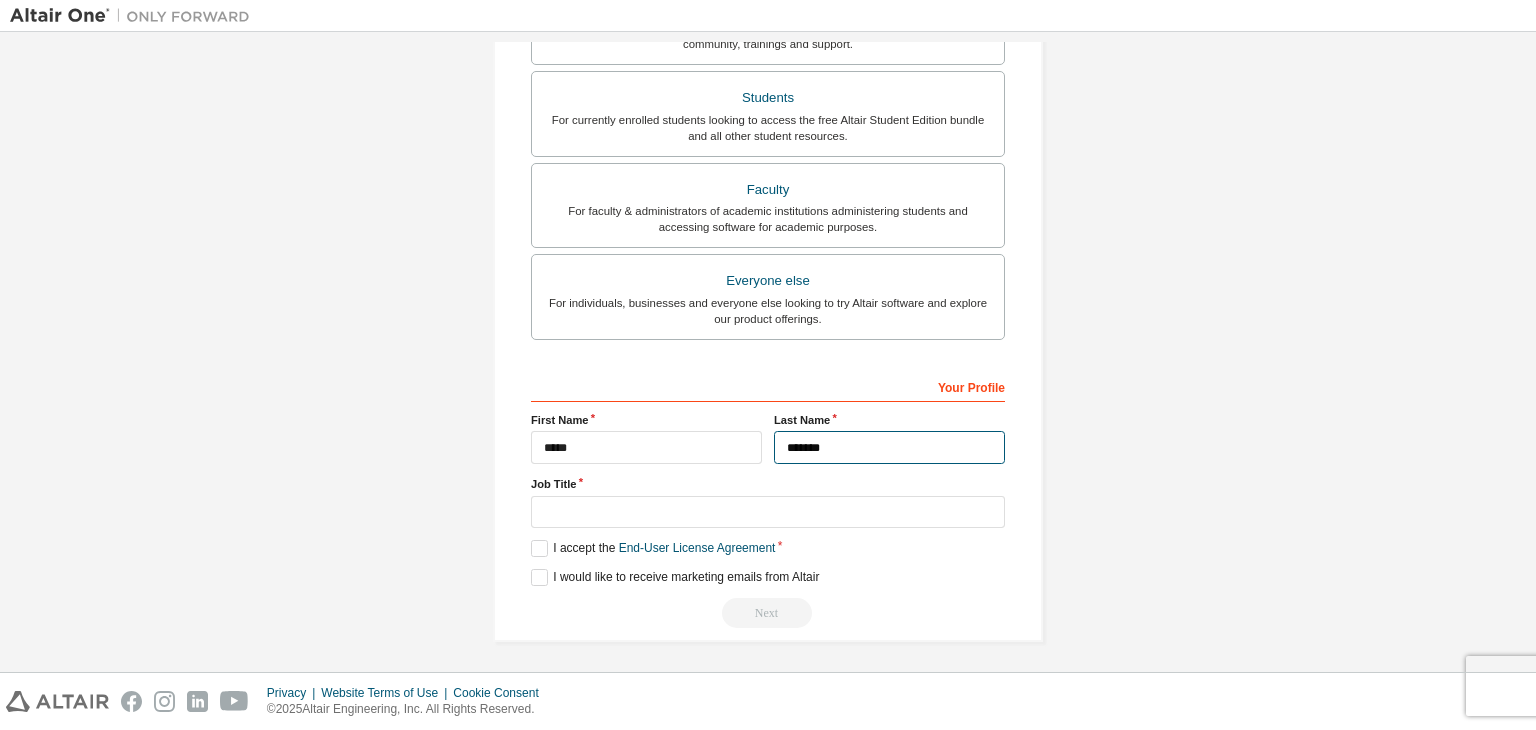 click on "*******" at bounding box center (889, 447) 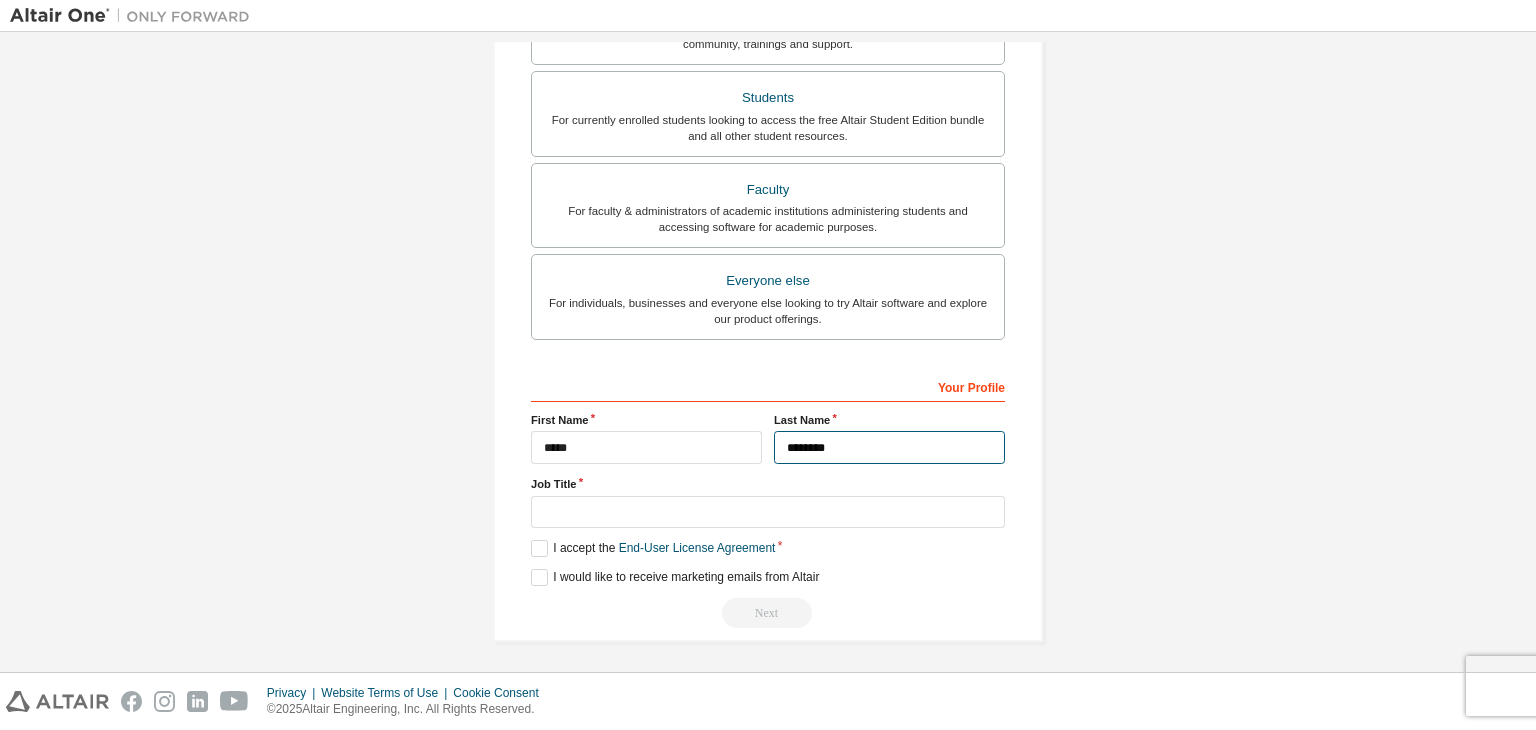 type on "*******" 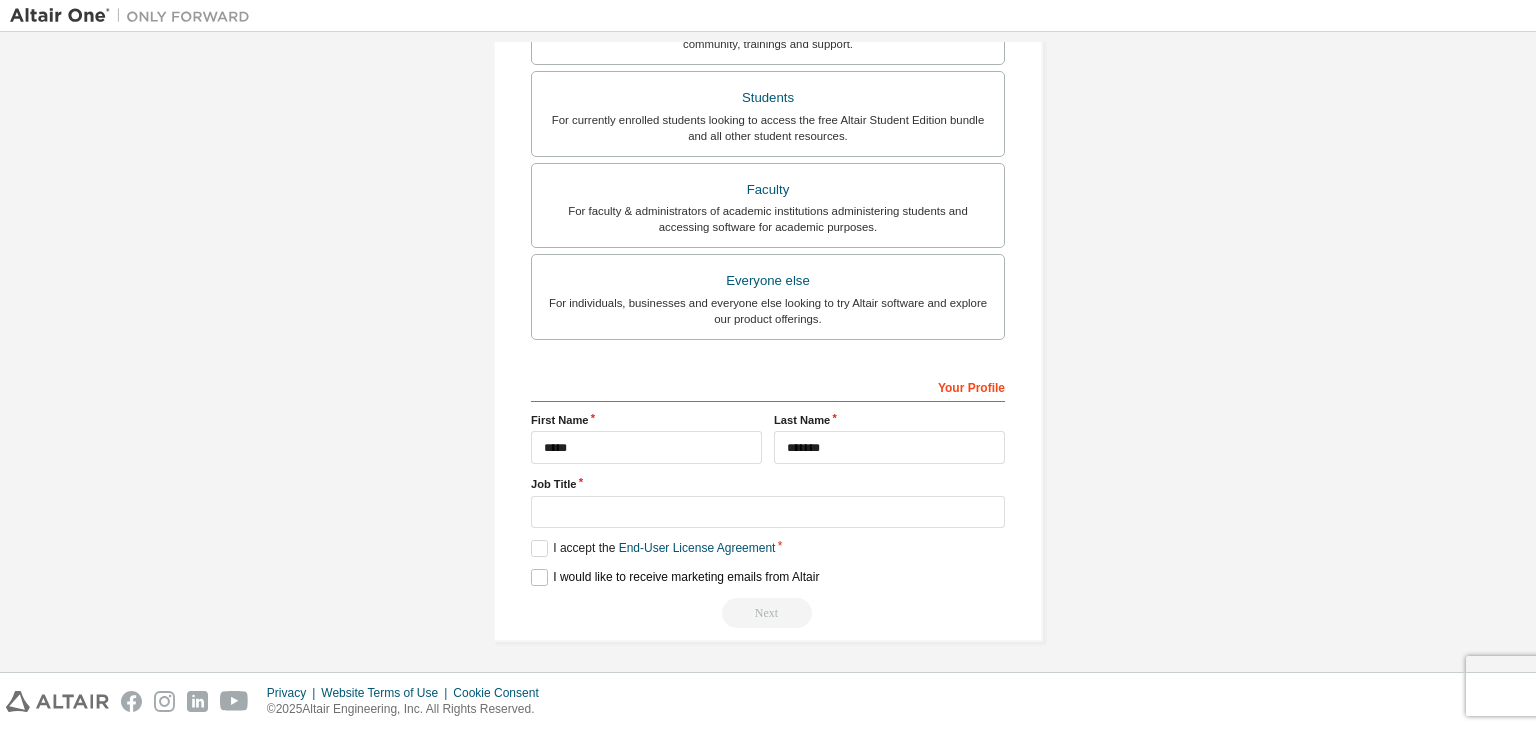 click on "I would like to receive marketing emails from Altair" at bounding box center [675, 577] 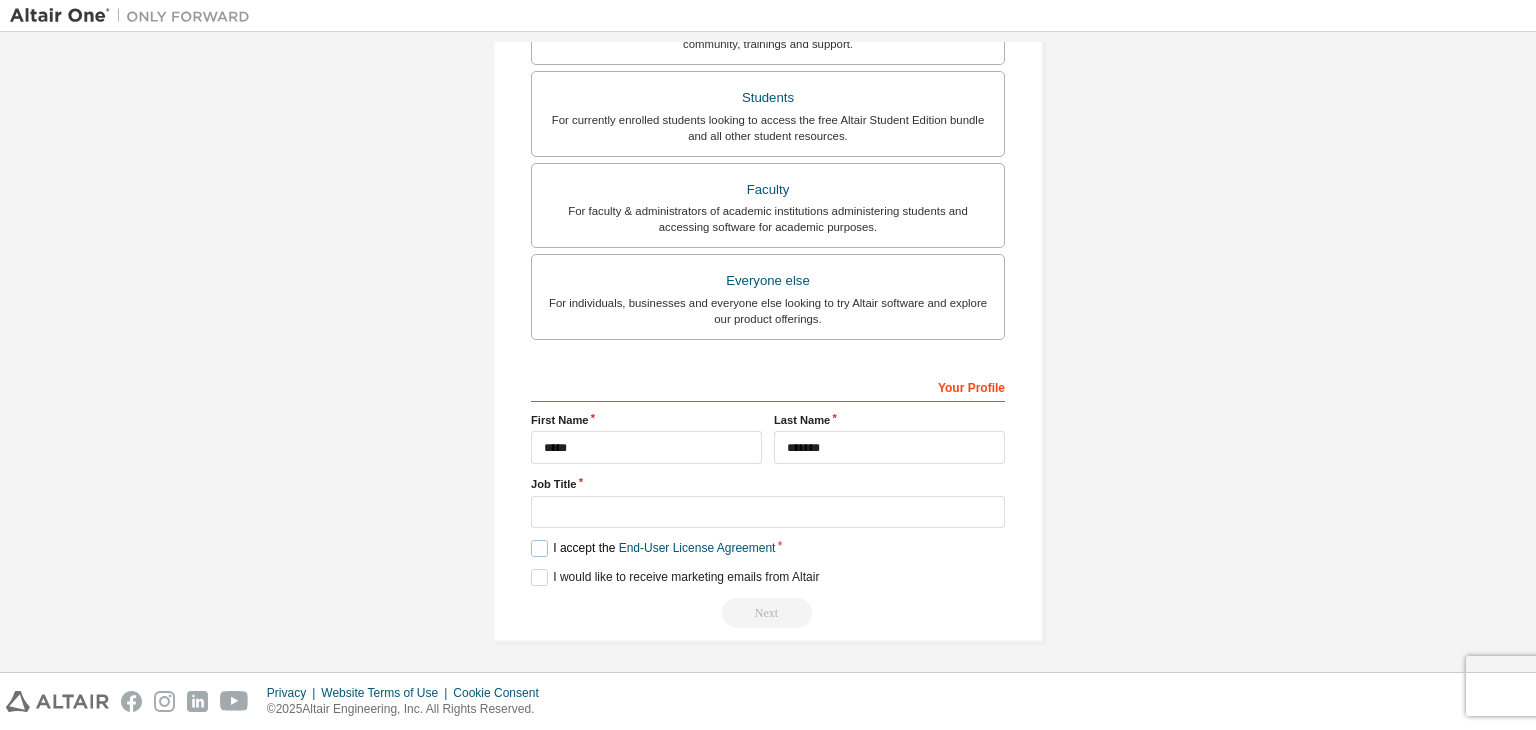 click on "I accept the    End-User License Agreement" at bounding box center (653, 548) 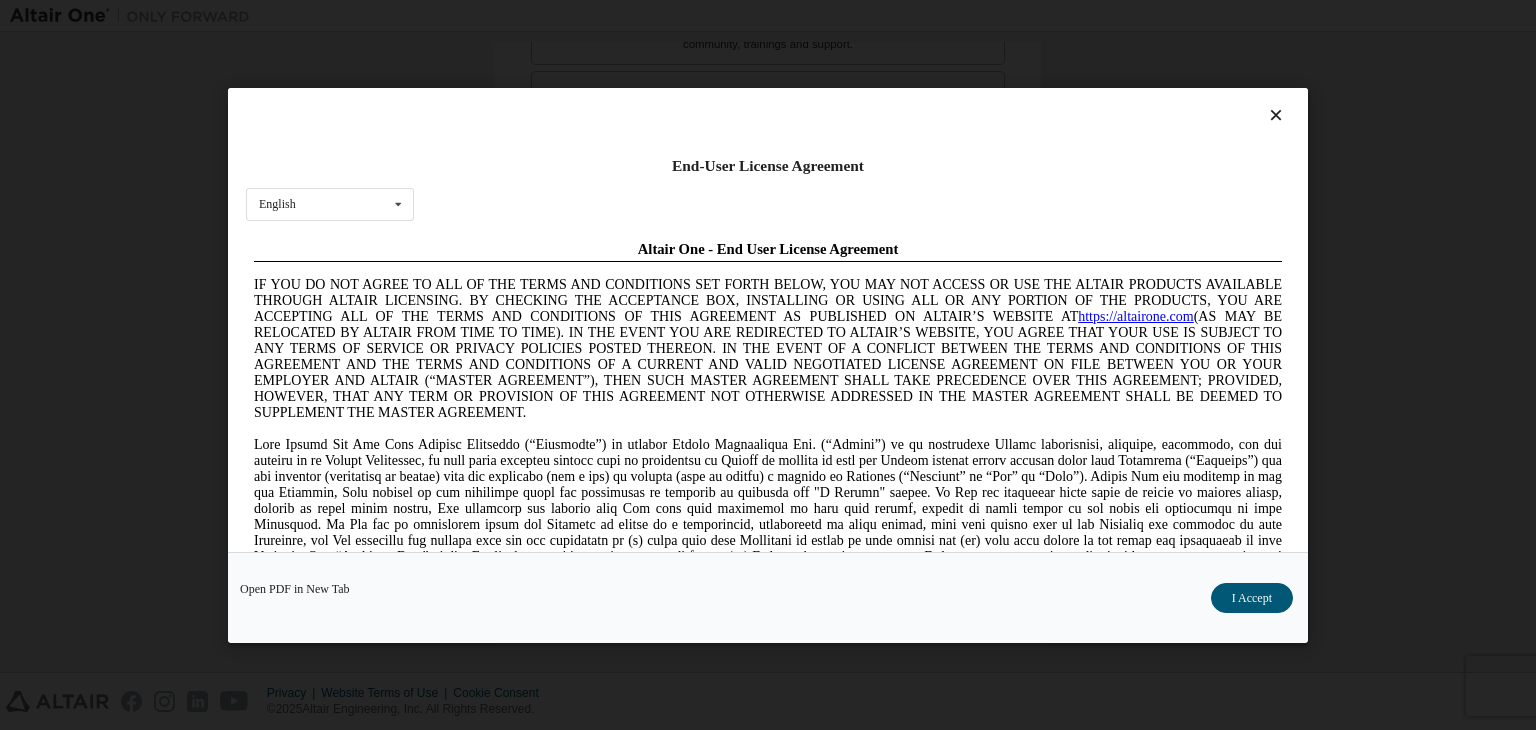 scroll, scrollTop: 0, scrollLeft: 0, axis: both 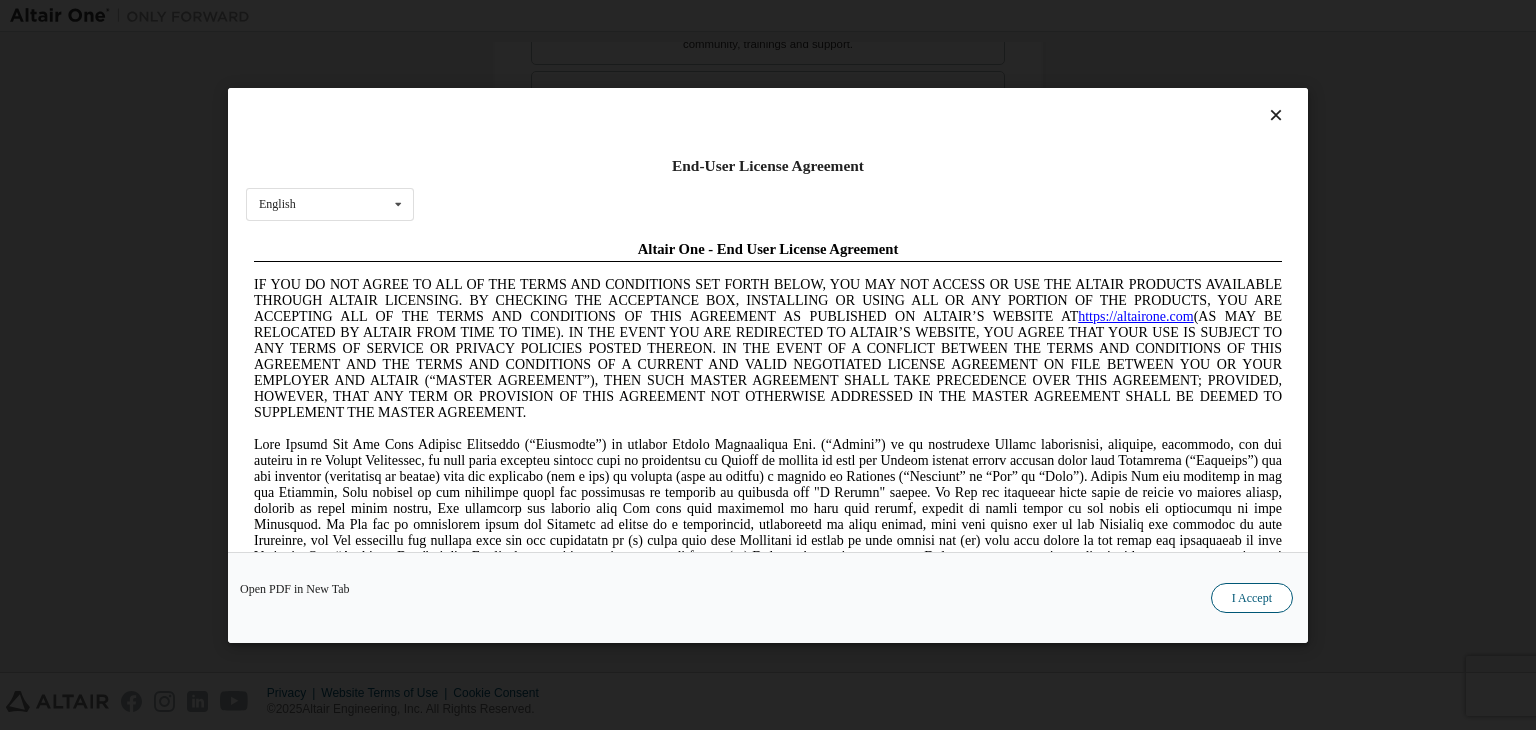 click on "I Accept" at bounding box center (1252, 598) 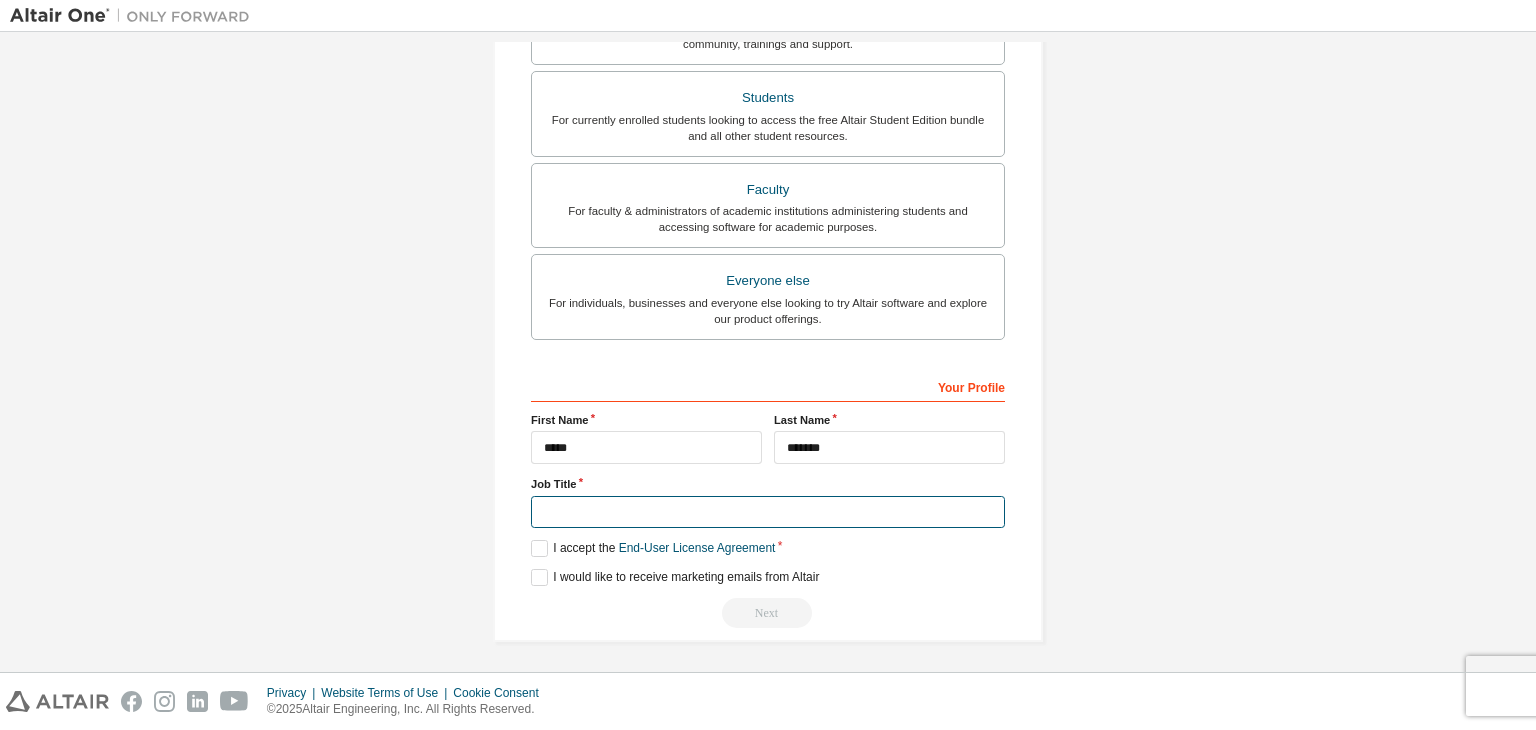 click at bounding box center [768, 512] 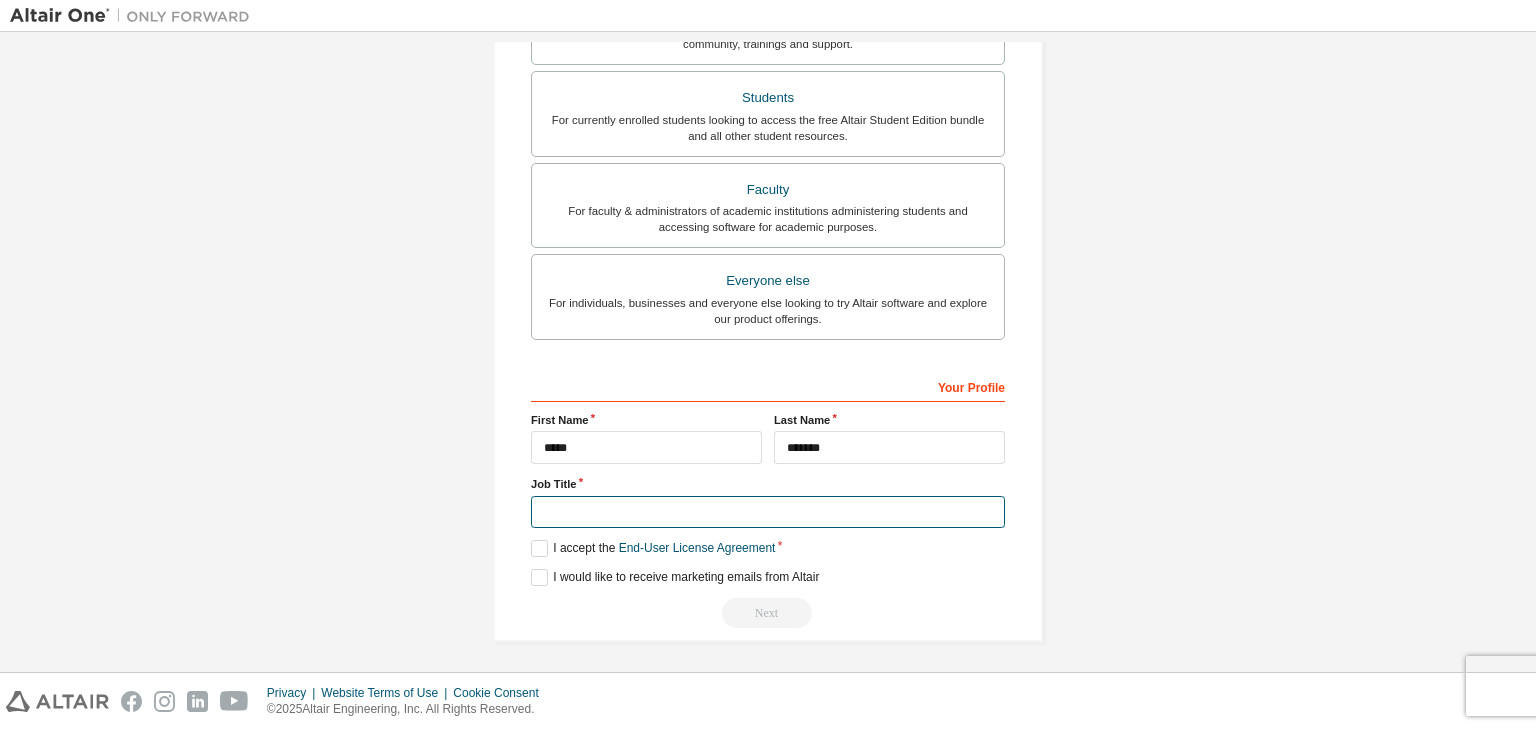 type on "*" 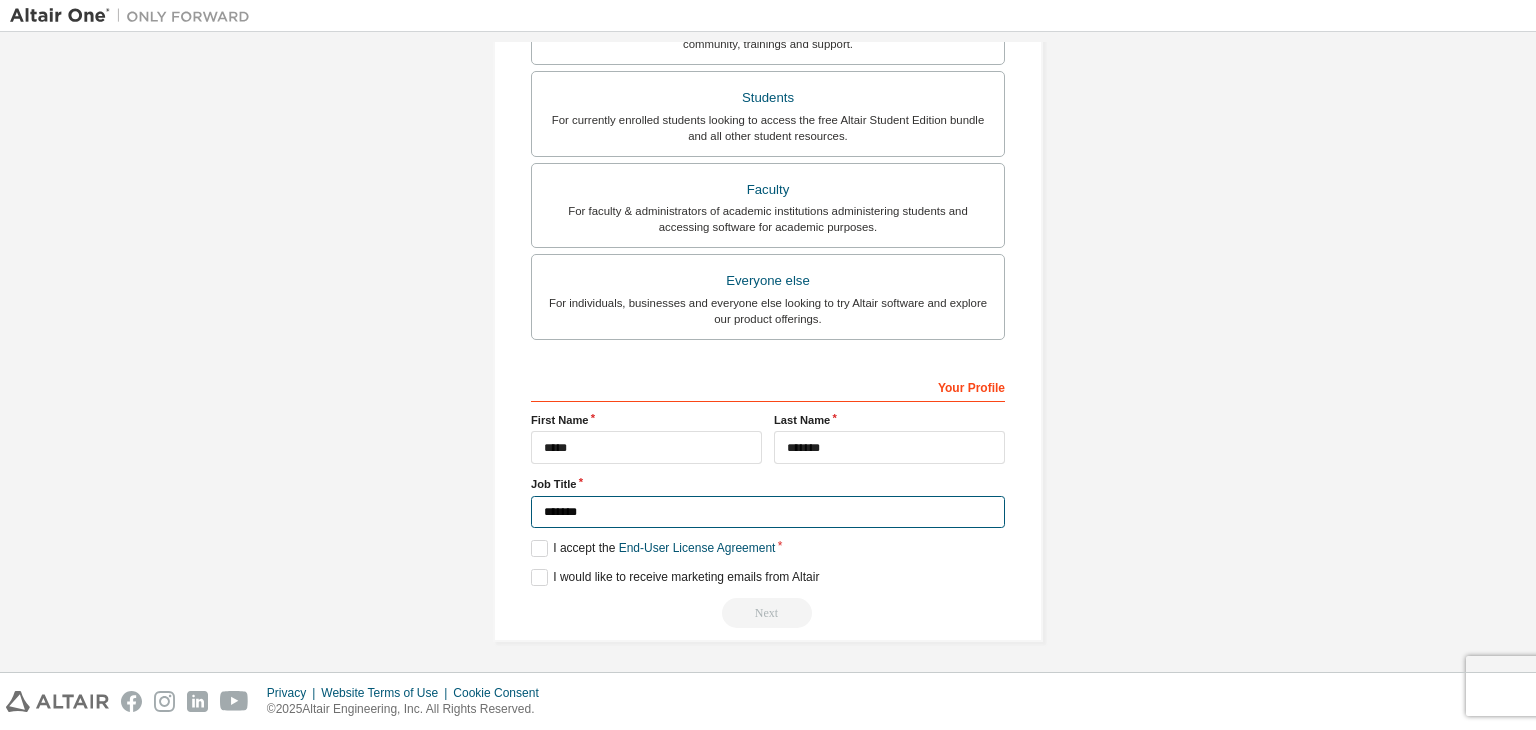 type on "*******" 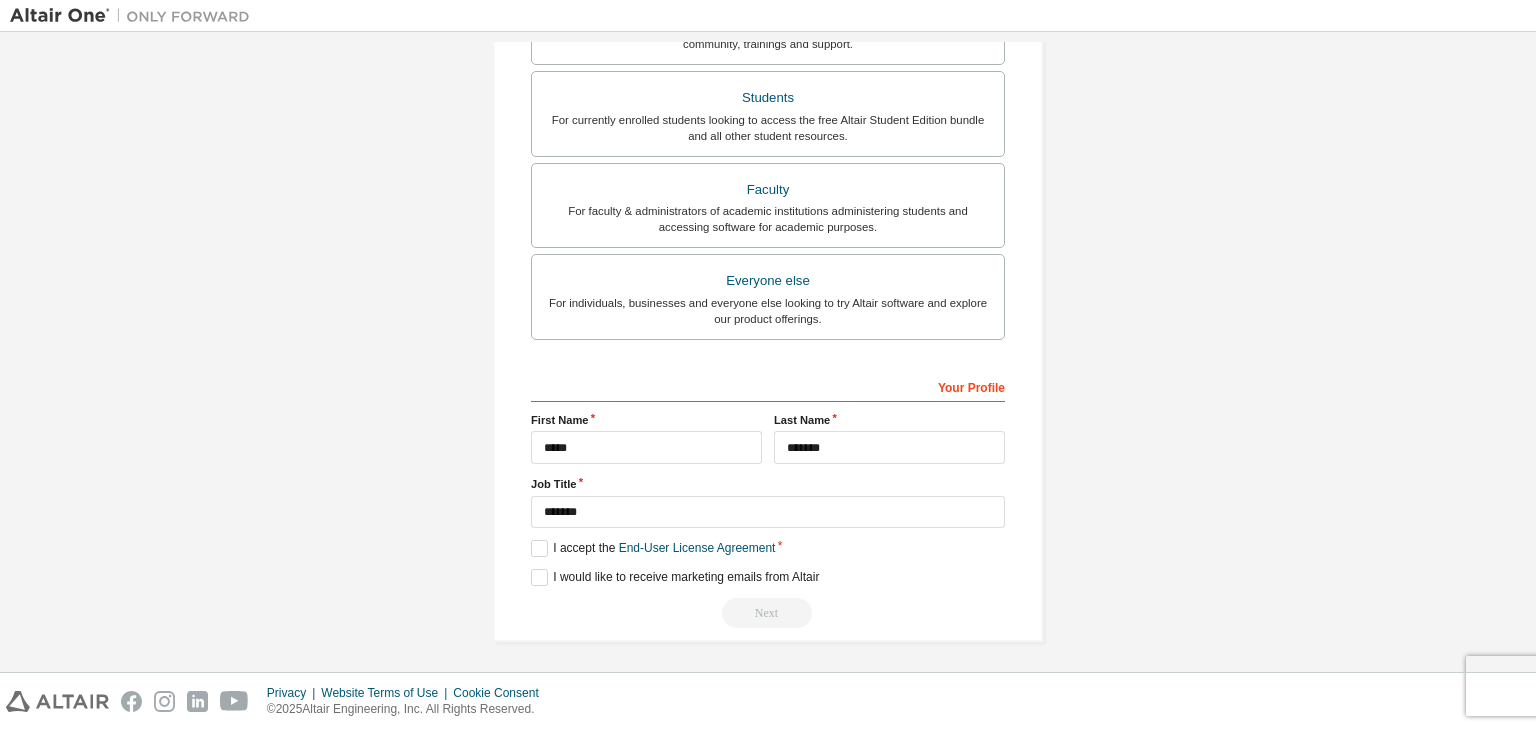 drag, startPoint x: 1535, startPoint y: 533, endPoint x: 1512, endPoint y: 549, distance: 28.01785 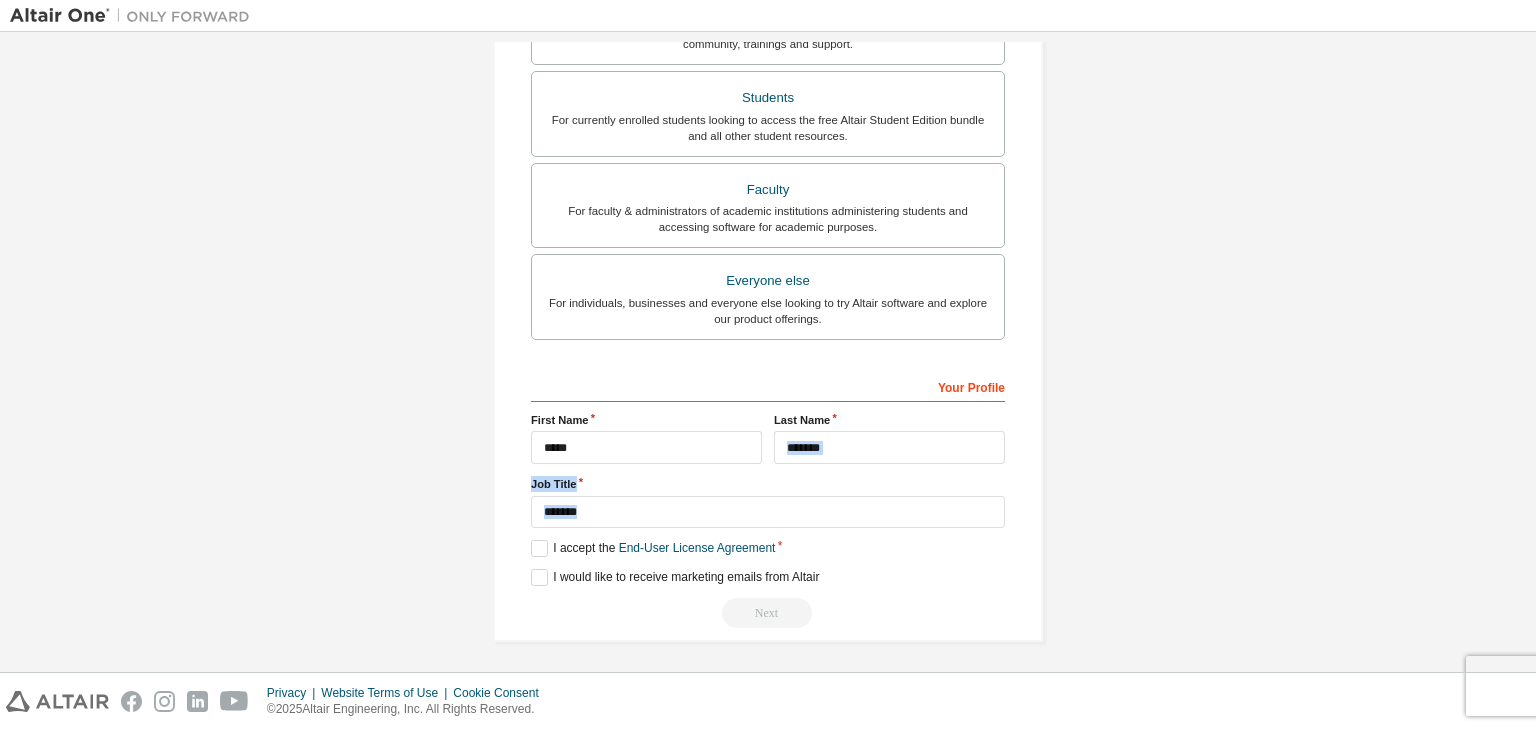 drag, startPoint x: 1512, startPoint y: 549, endPoint x: 1511, endPoint y: 399, distance: 150.00333 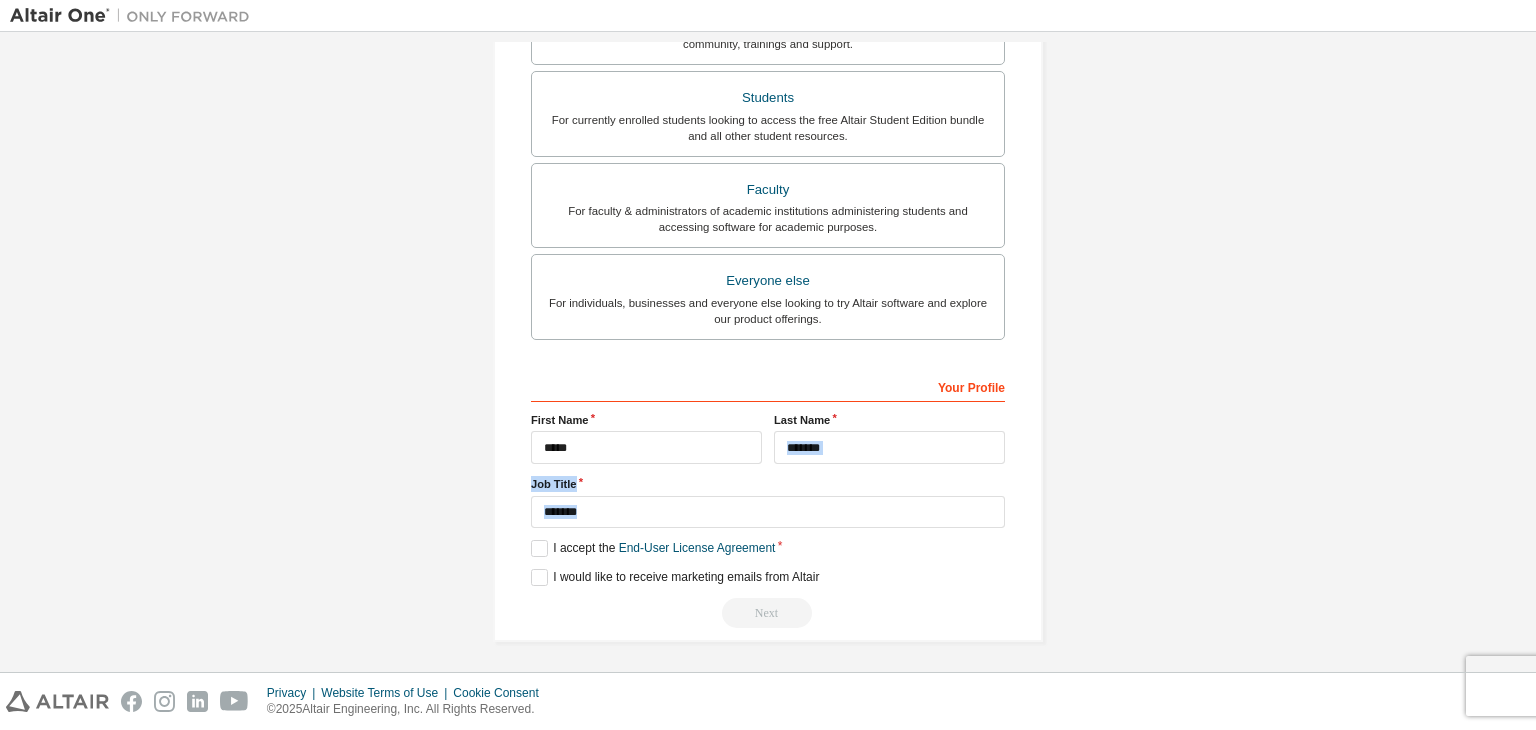 click on "**********" at bounding box center [768, 136] 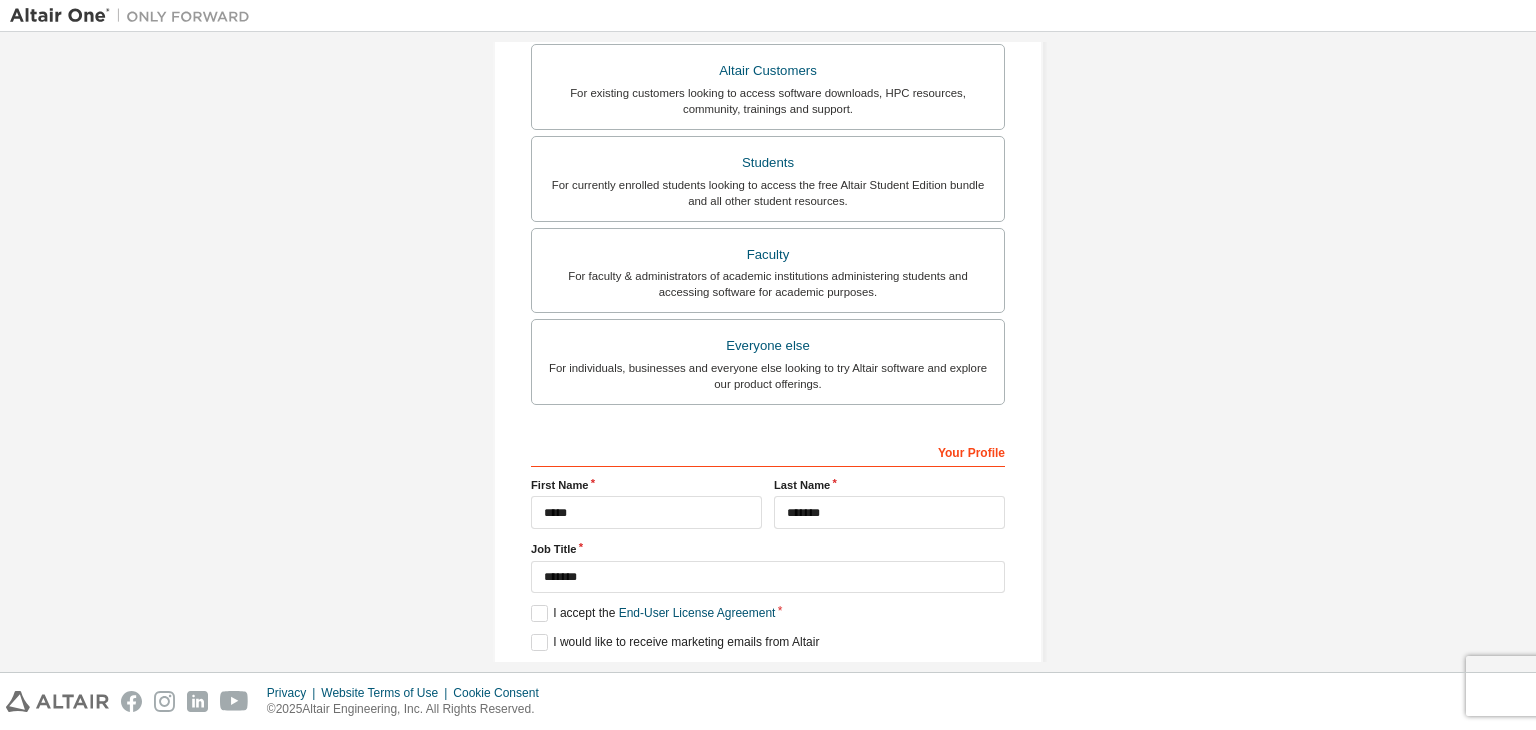 scroll, scrollTop: 435, scrollLeft: 0, axis: vertical 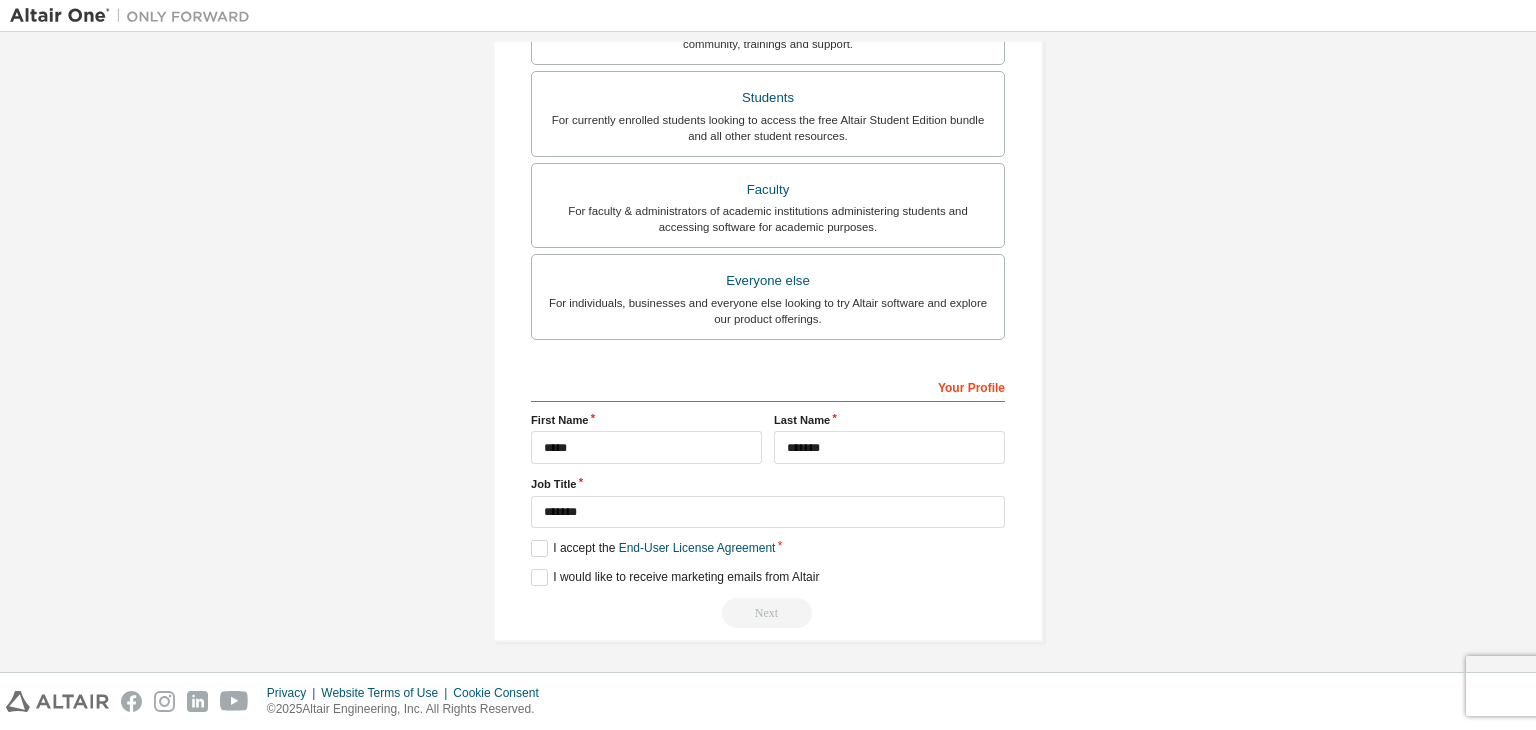 click on "**********" at bounding box center [768, 499] 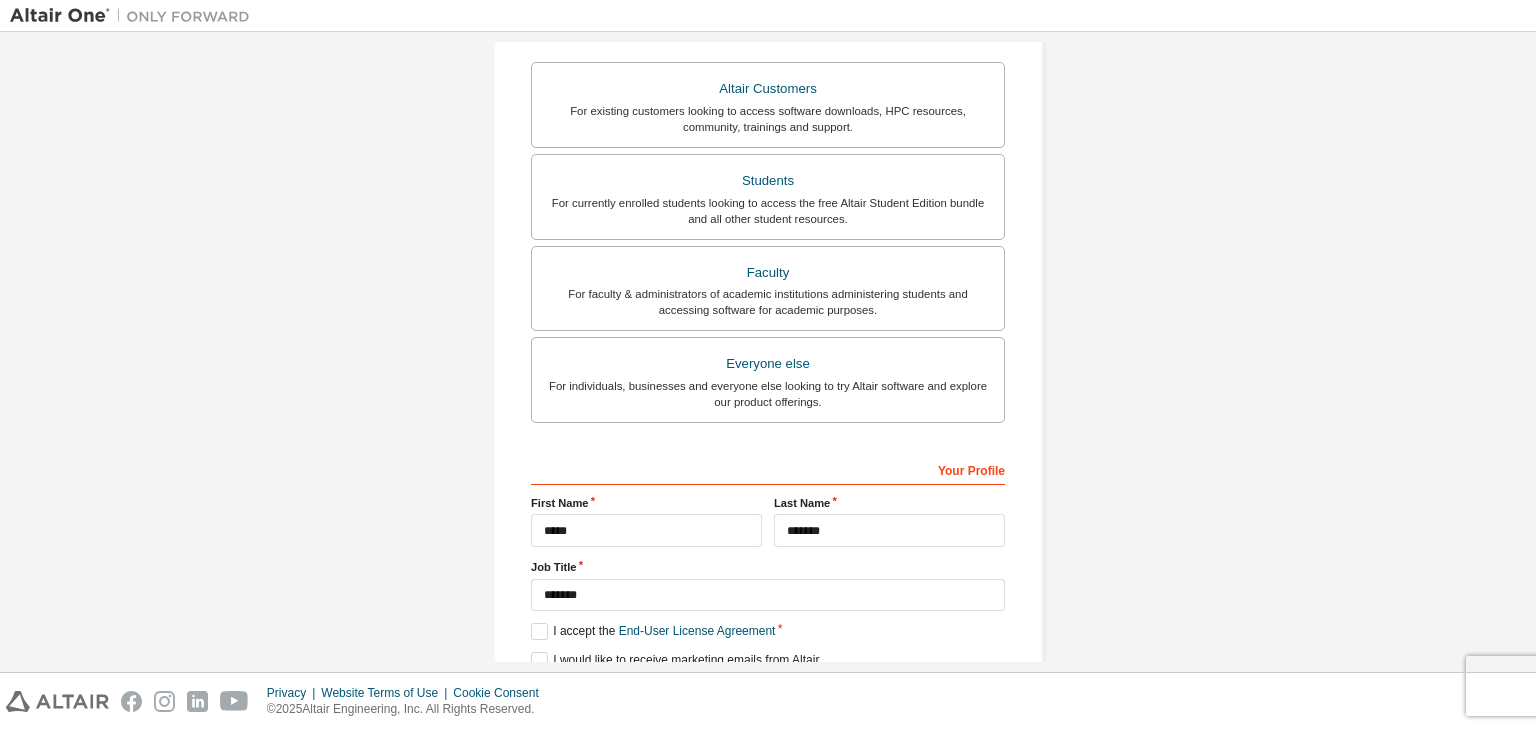 scroll, scrollTop: 347, scrollLeft: 0, axis: vertical 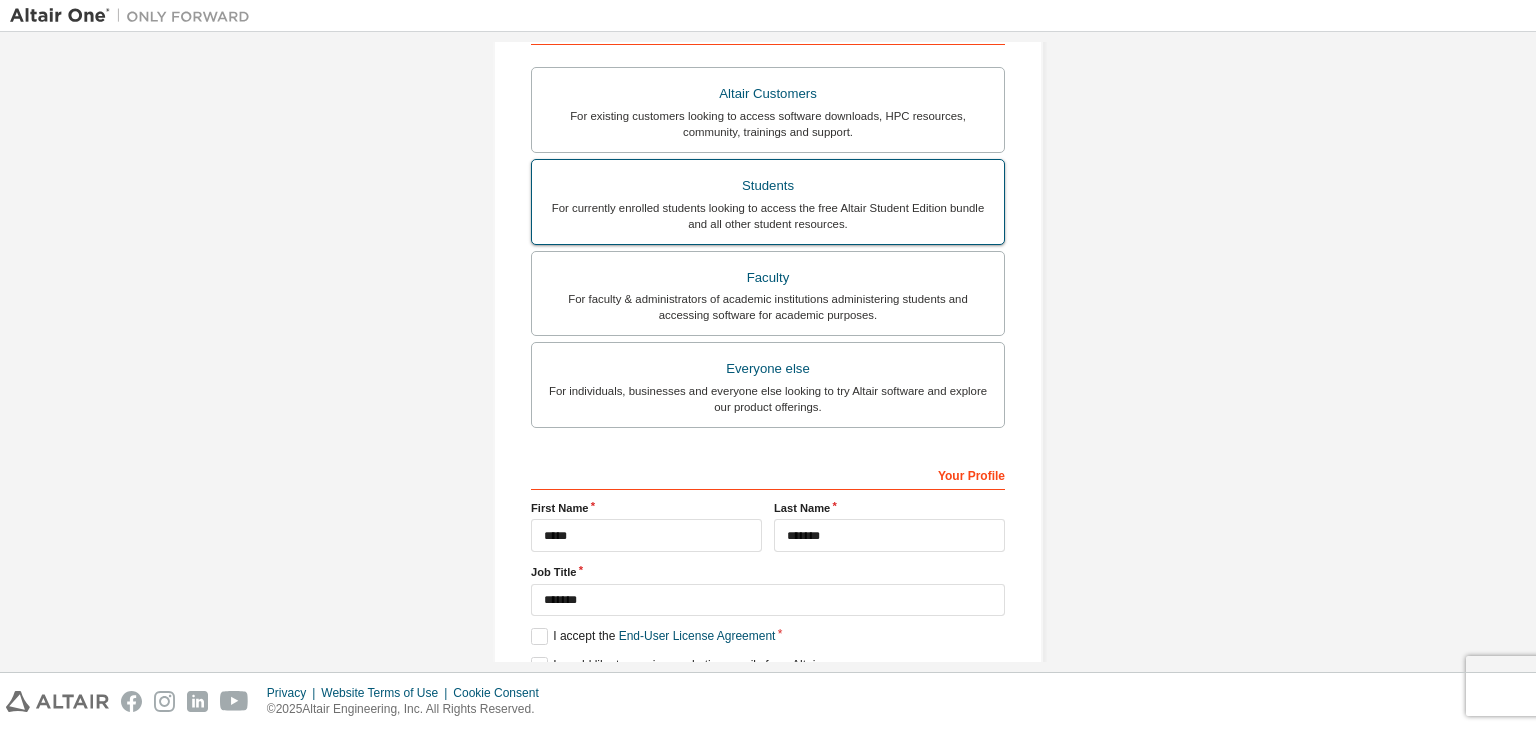 click on "For currently enrolled students looking to access the free Altair Student Edition bundle and all other student resources." at bounding box center [768, 216] 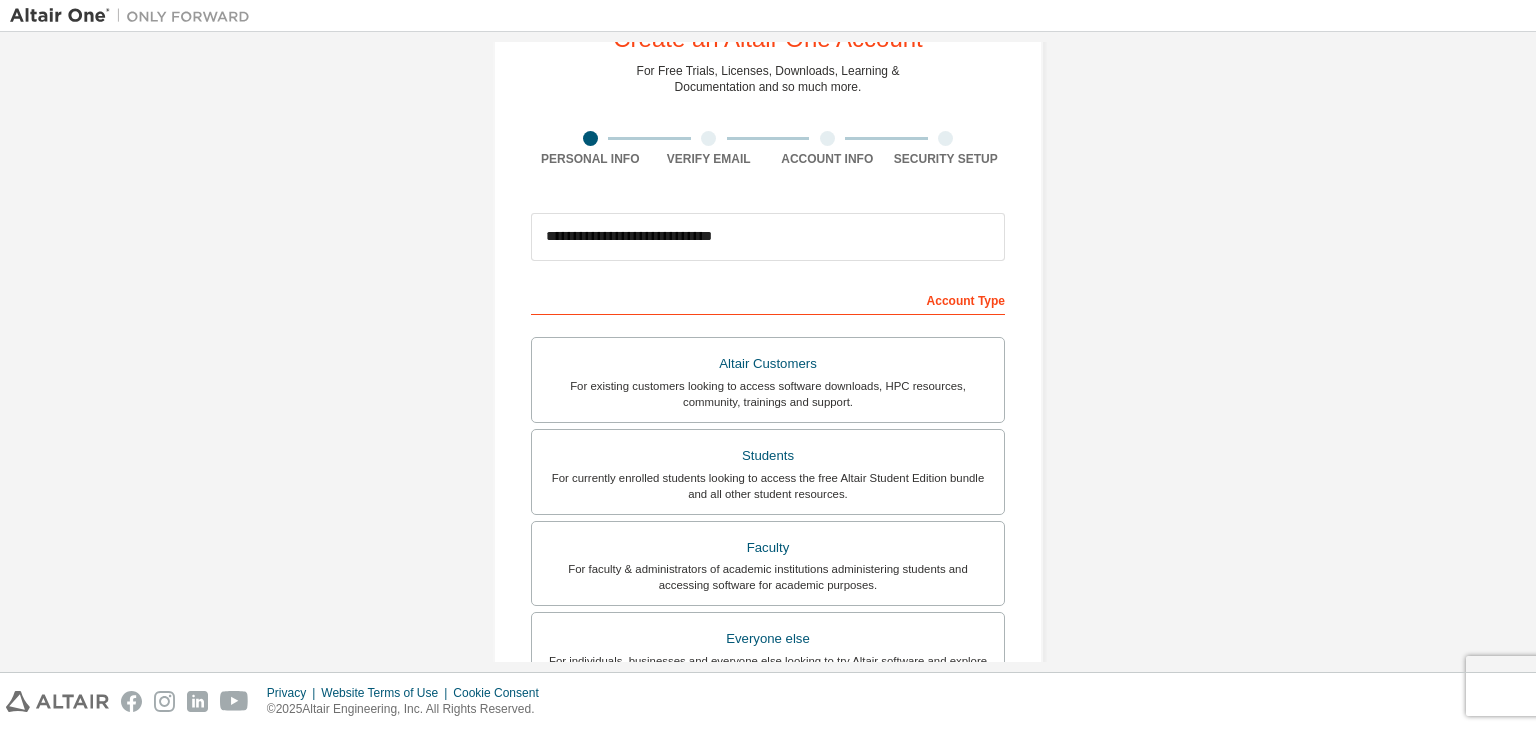 scroll, scrollTop: 44, scrollLeft: 0, axis: vertical 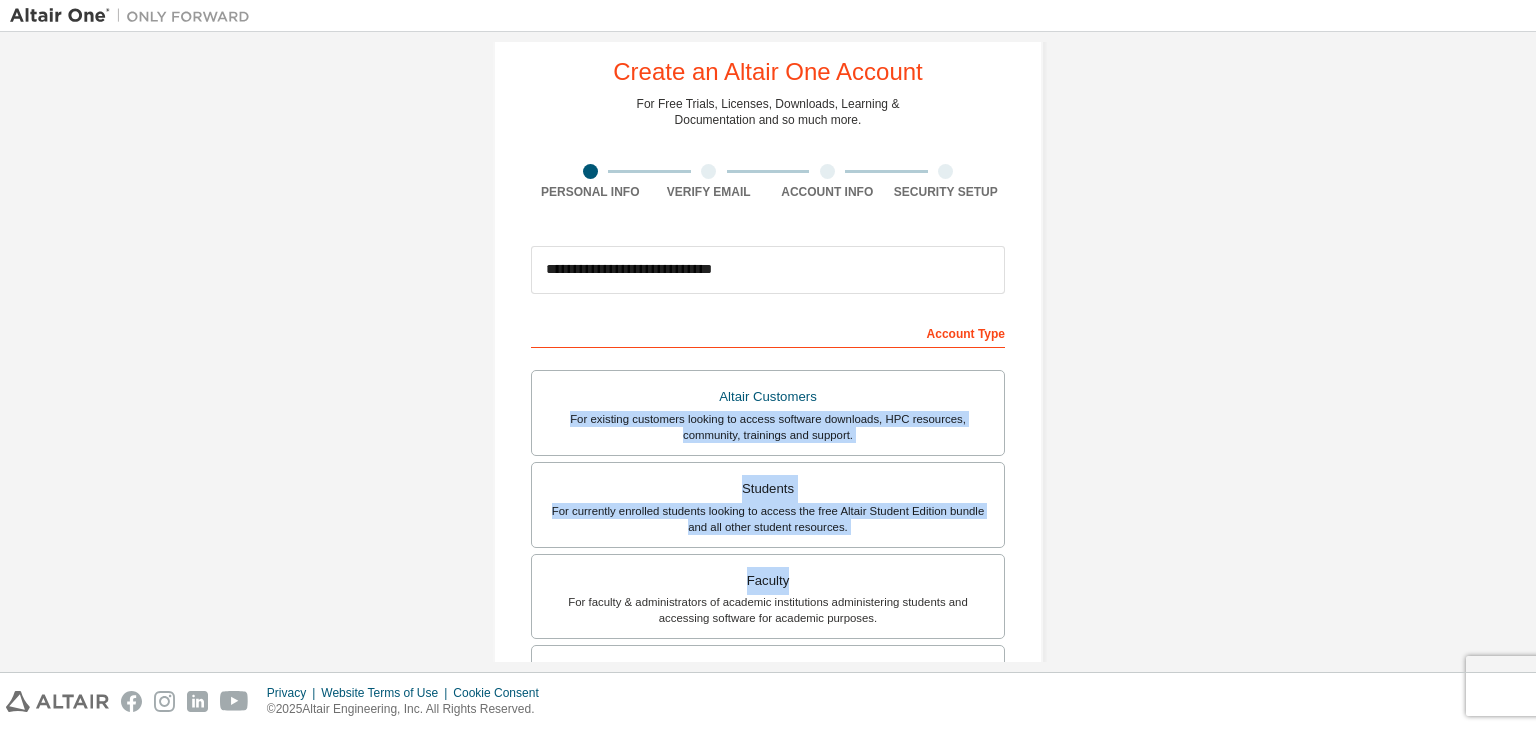 drag, startPoint x: 1508, startPoint y: 379, endPoint x: 1479, endPoint y: 582, distance: 205.06097 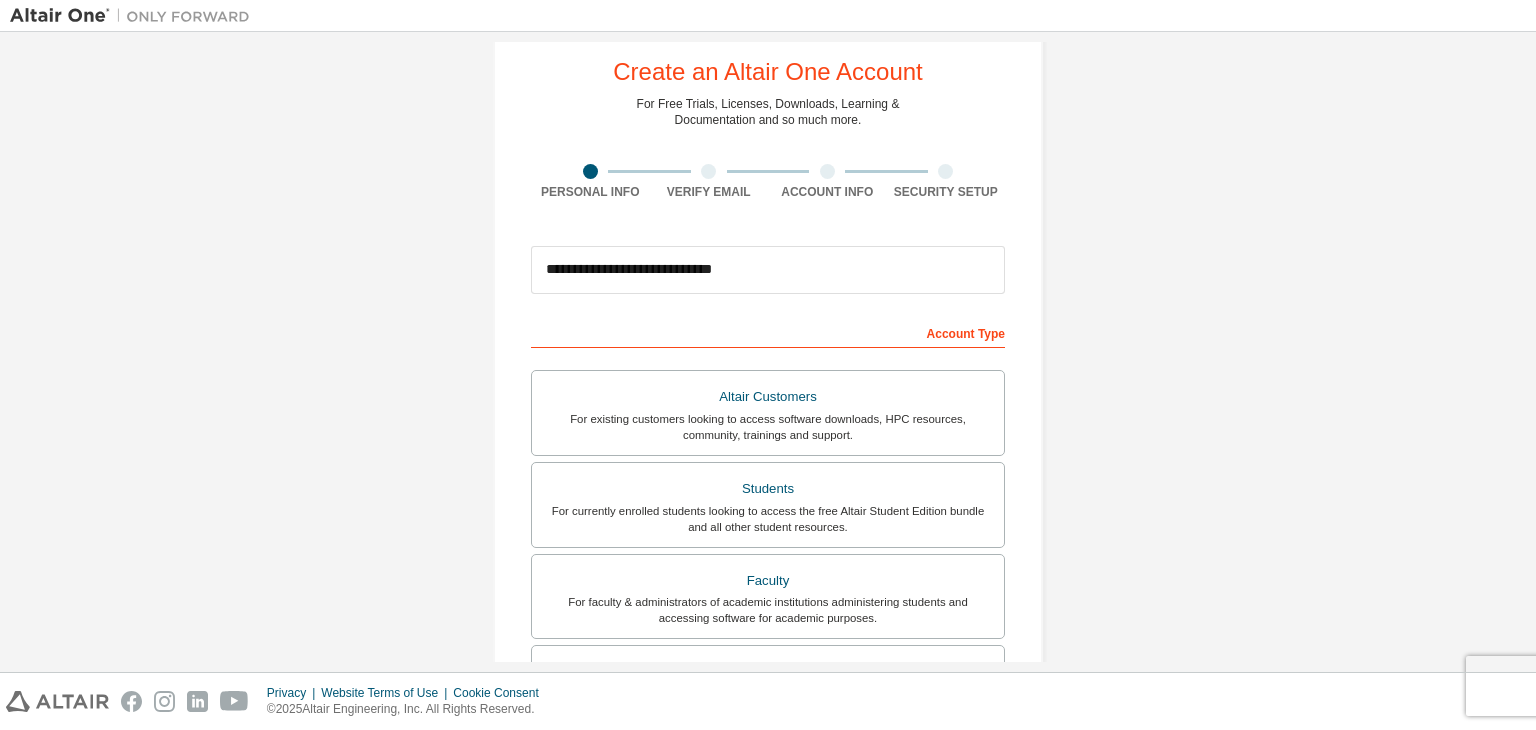 click on "**********" at bounding box center (768, 527) 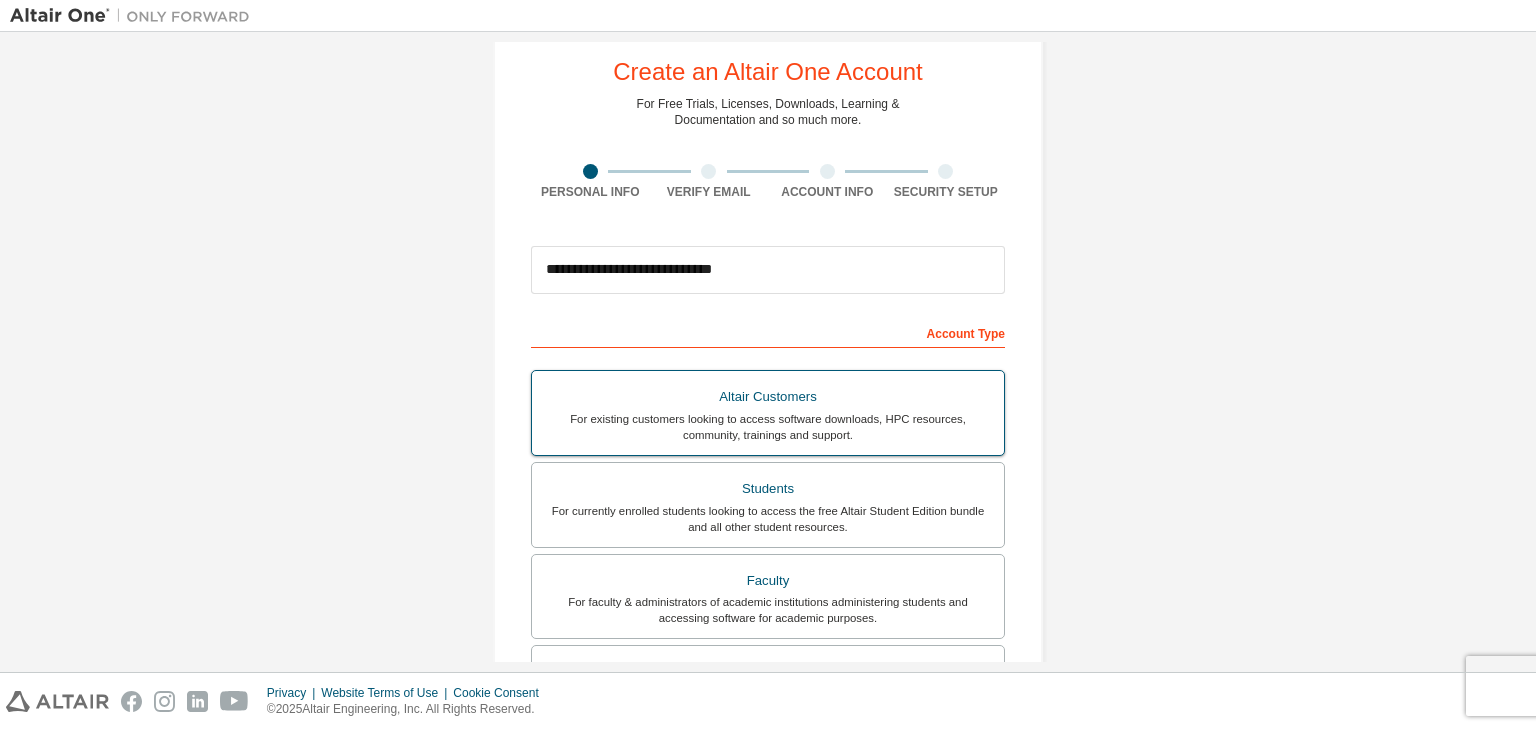 click on "For existing customers looking to access software downloads, HPC resources, community, trainings and support." at bounding box center (768, 427) 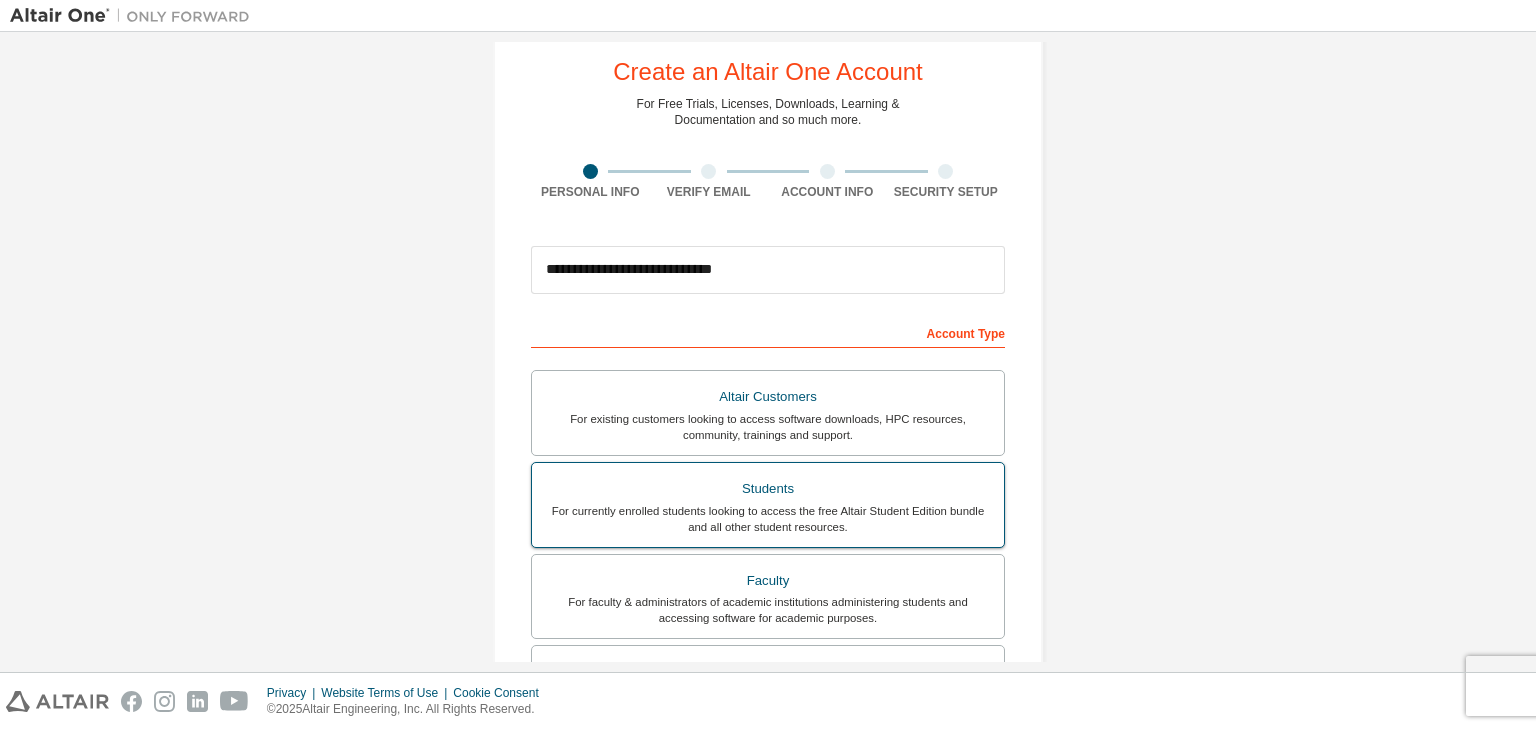 click on "For currently enrolled students looking to access the free Altair Student Edition bundle and all other student resources." at bounding box center [768, 519] 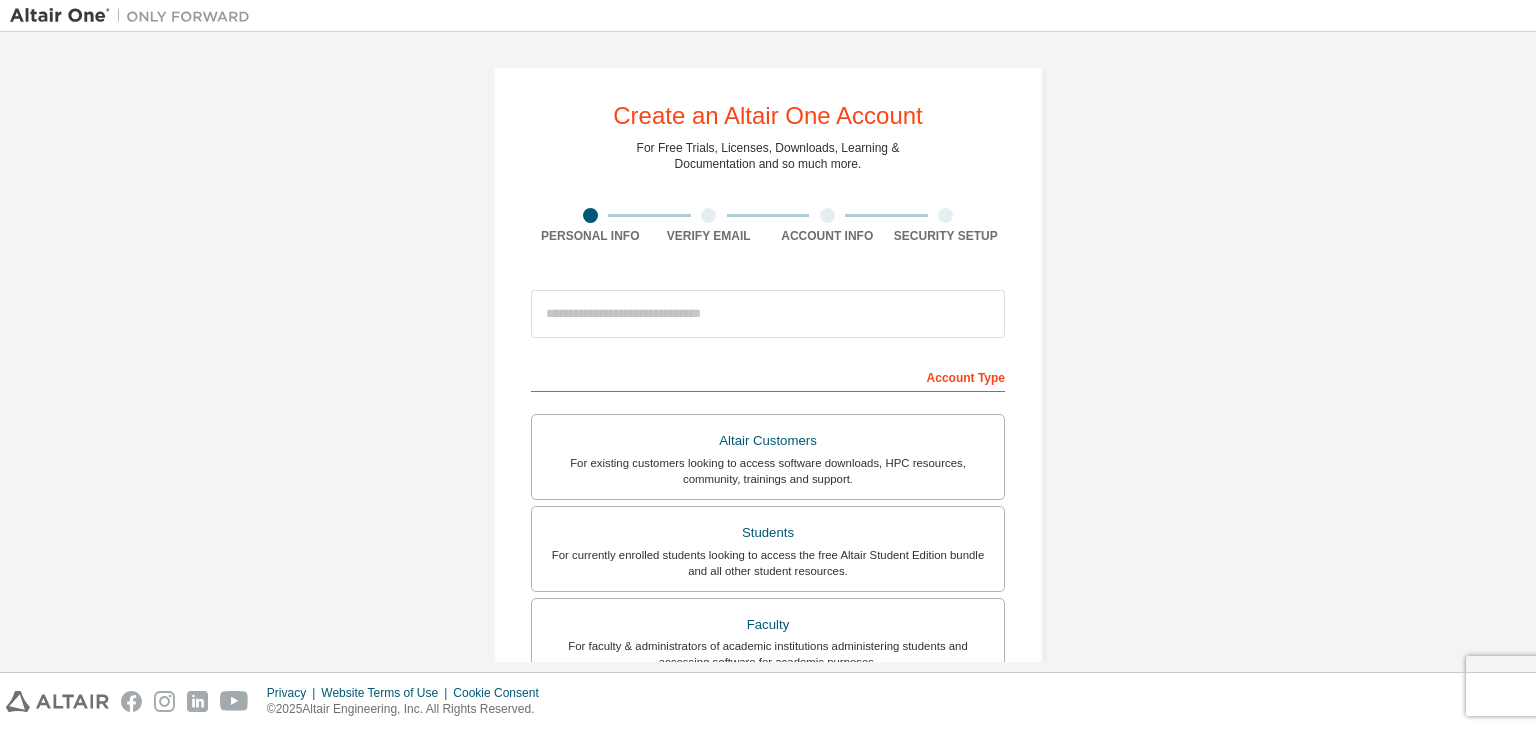 scroll, scrollTop: 0, scrollLeft: 0, axis: both 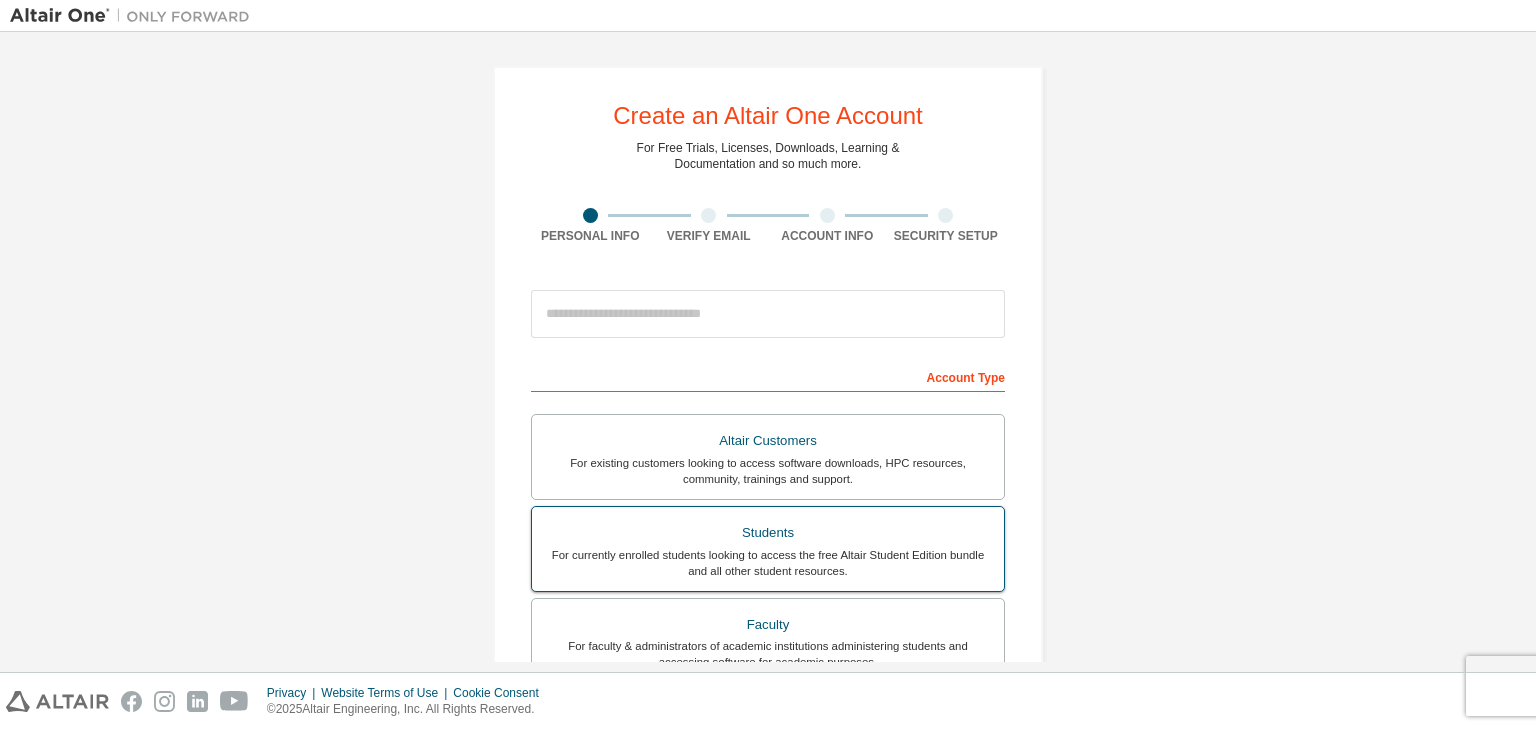 click on "Students" at bounding box center [768, 533] 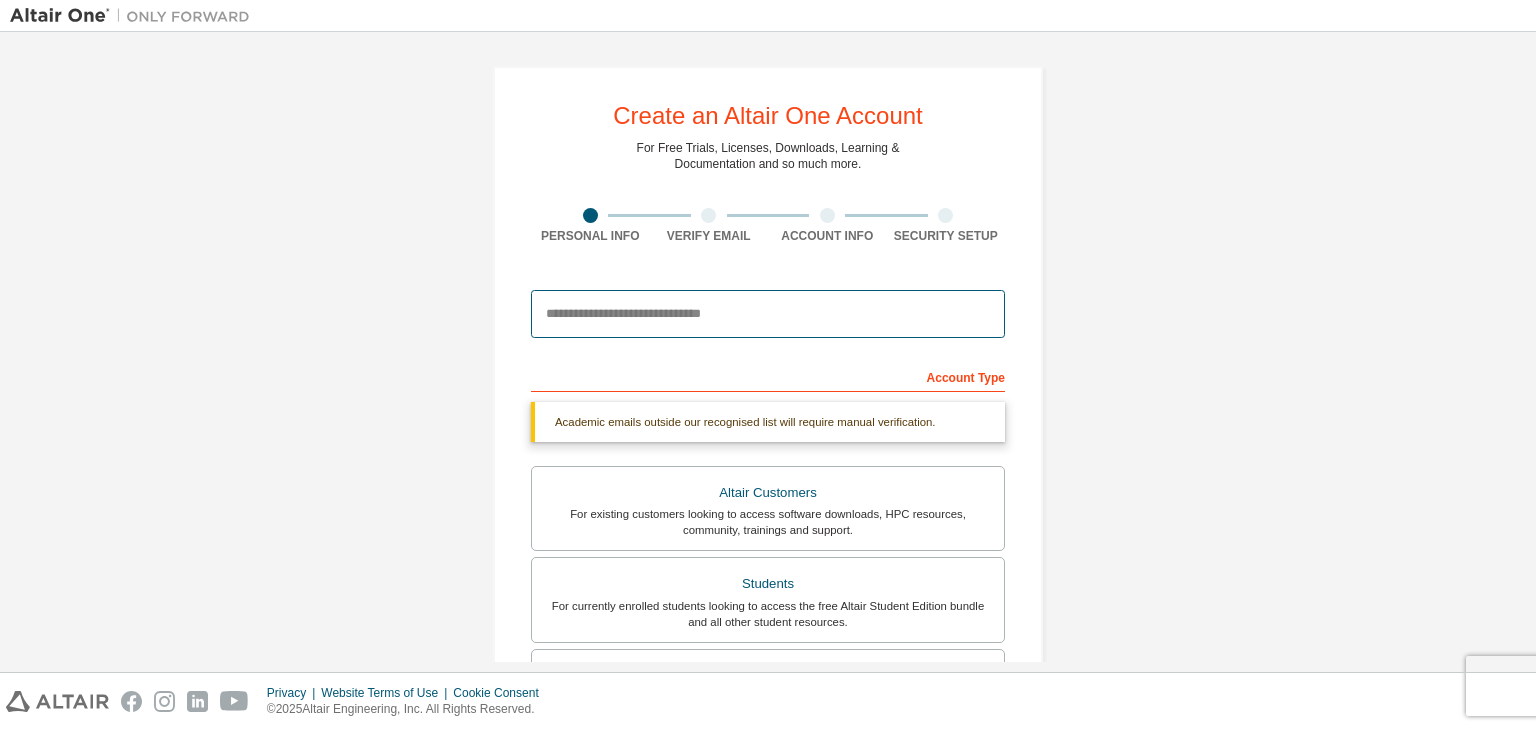 click at bounding box center (768, 314) 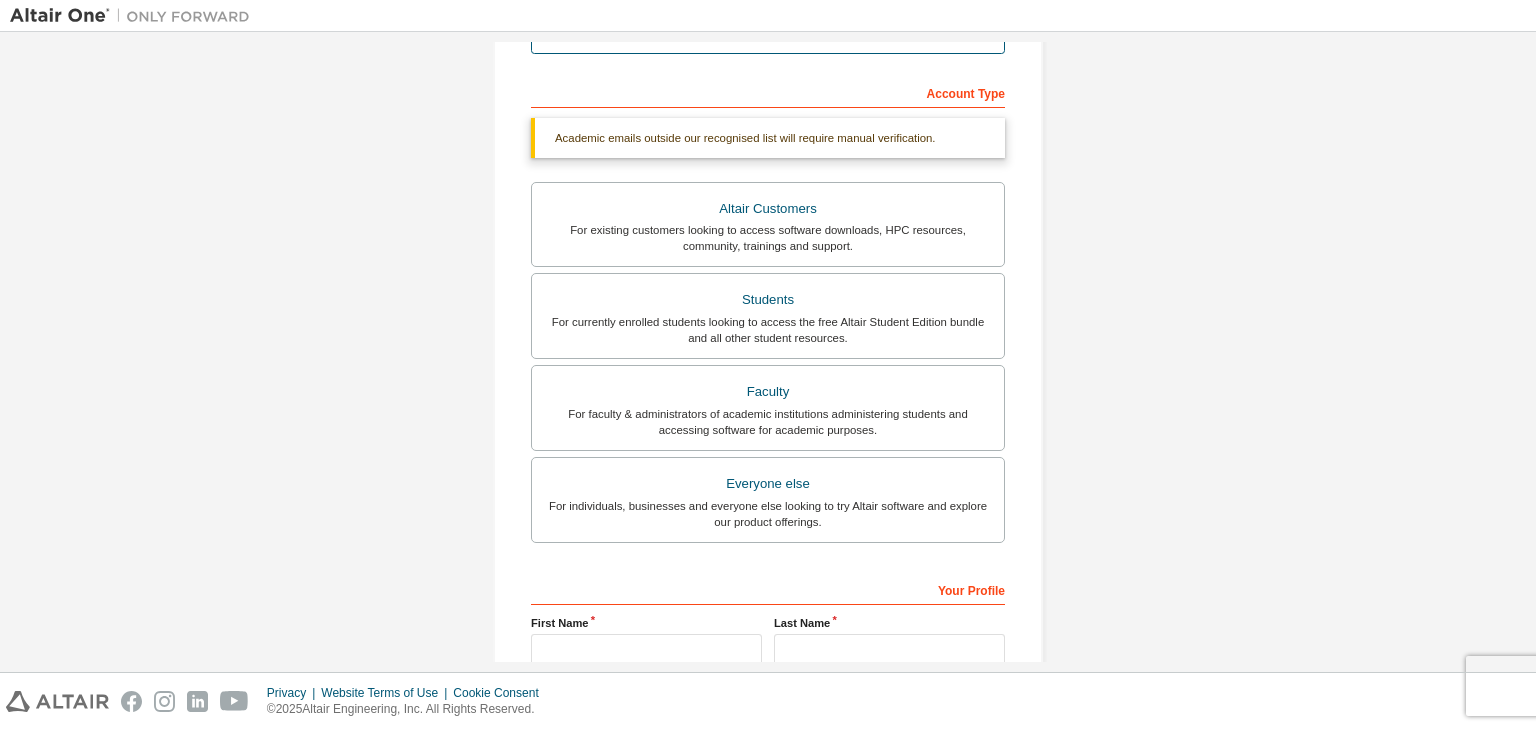 scroll, scrollTop: 487, scrollLeft: 0, axis: vertical 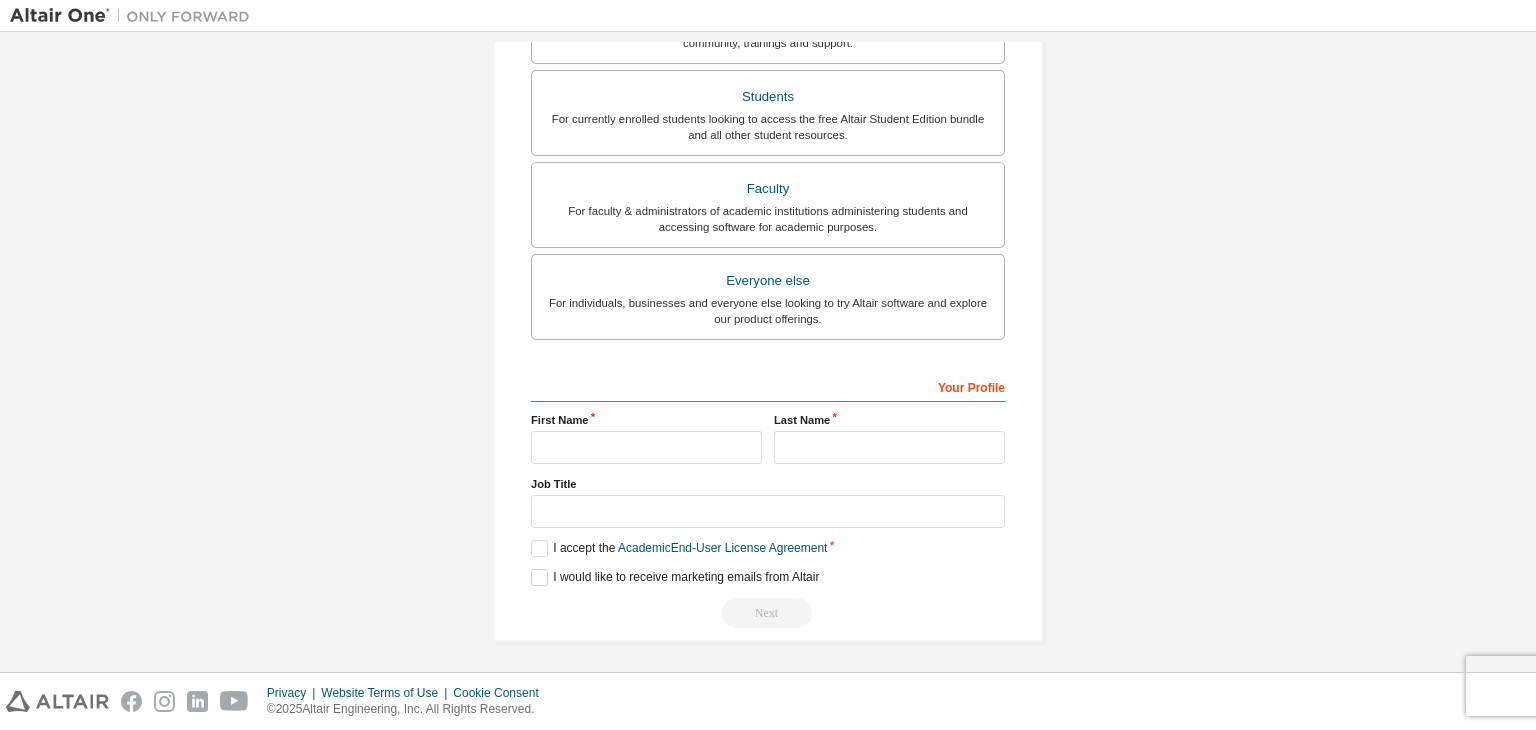 type on "**********" 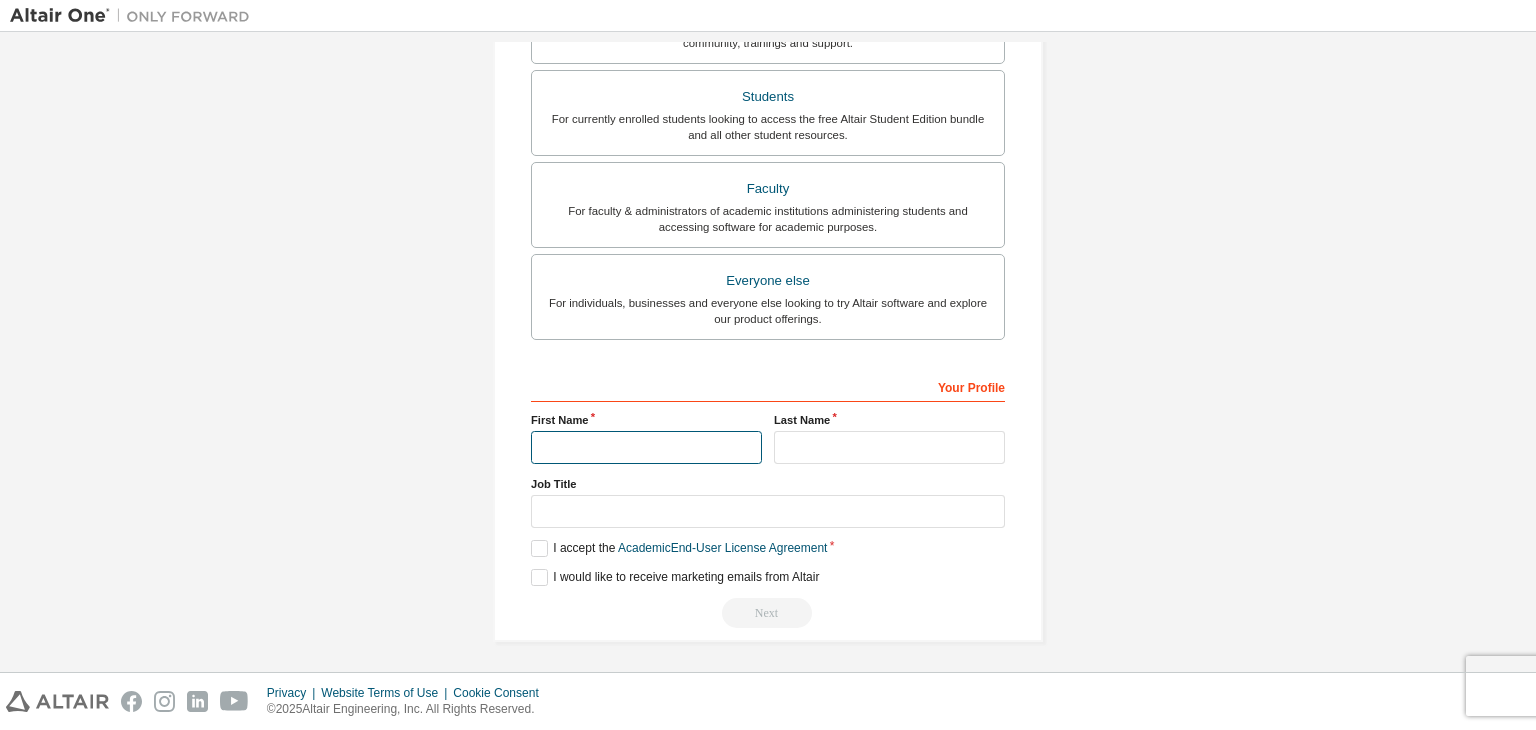 click at bounding box center (646, 447) 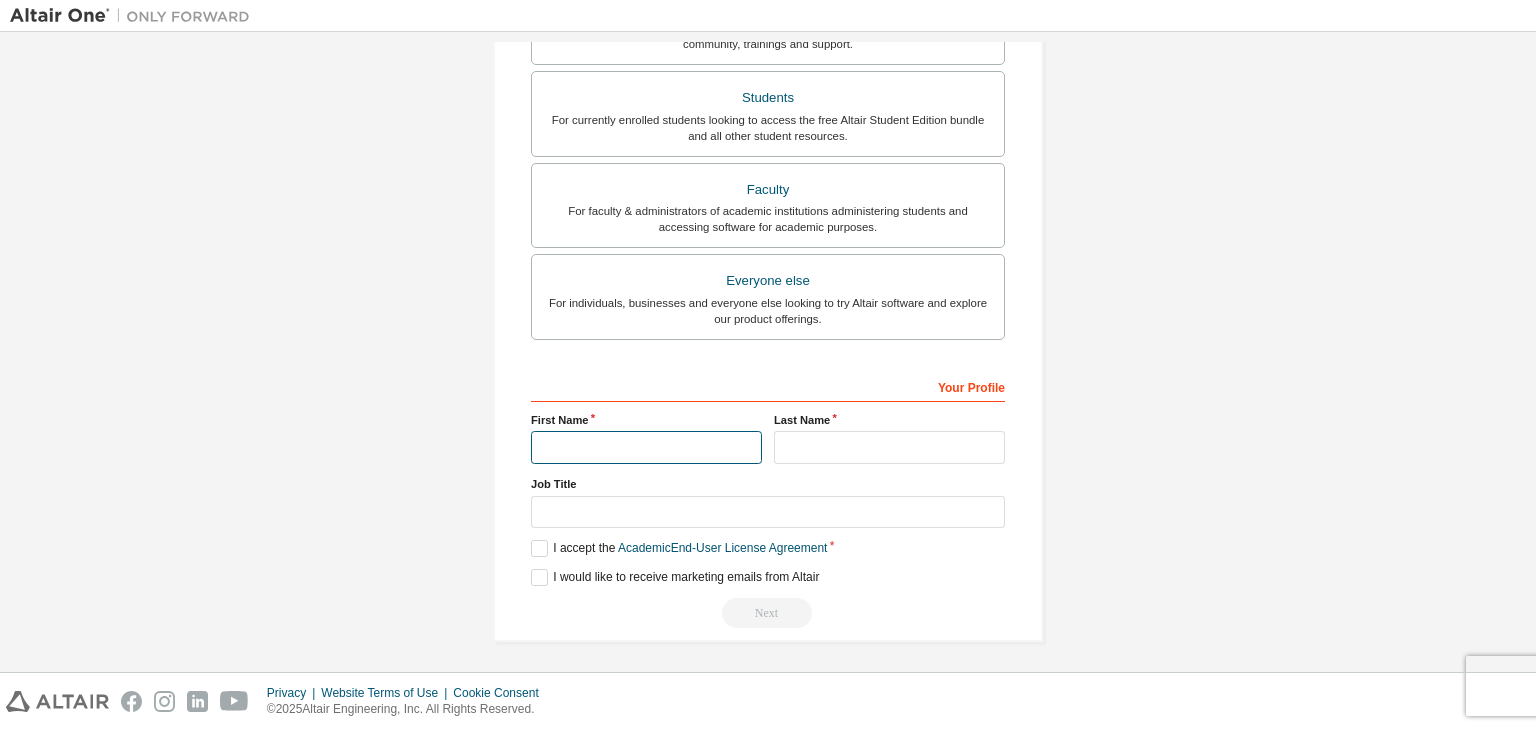 type on "*****" 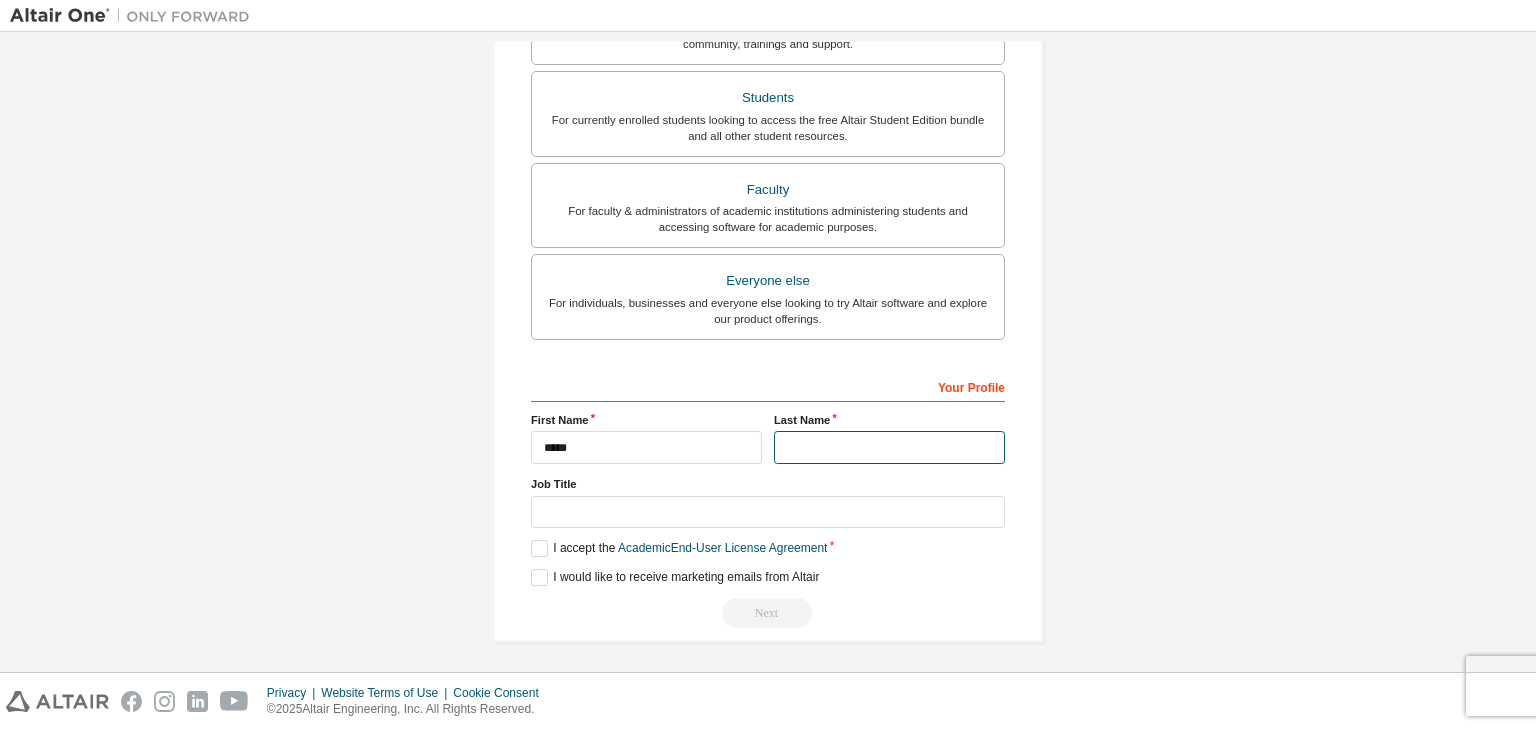 type on "*******" 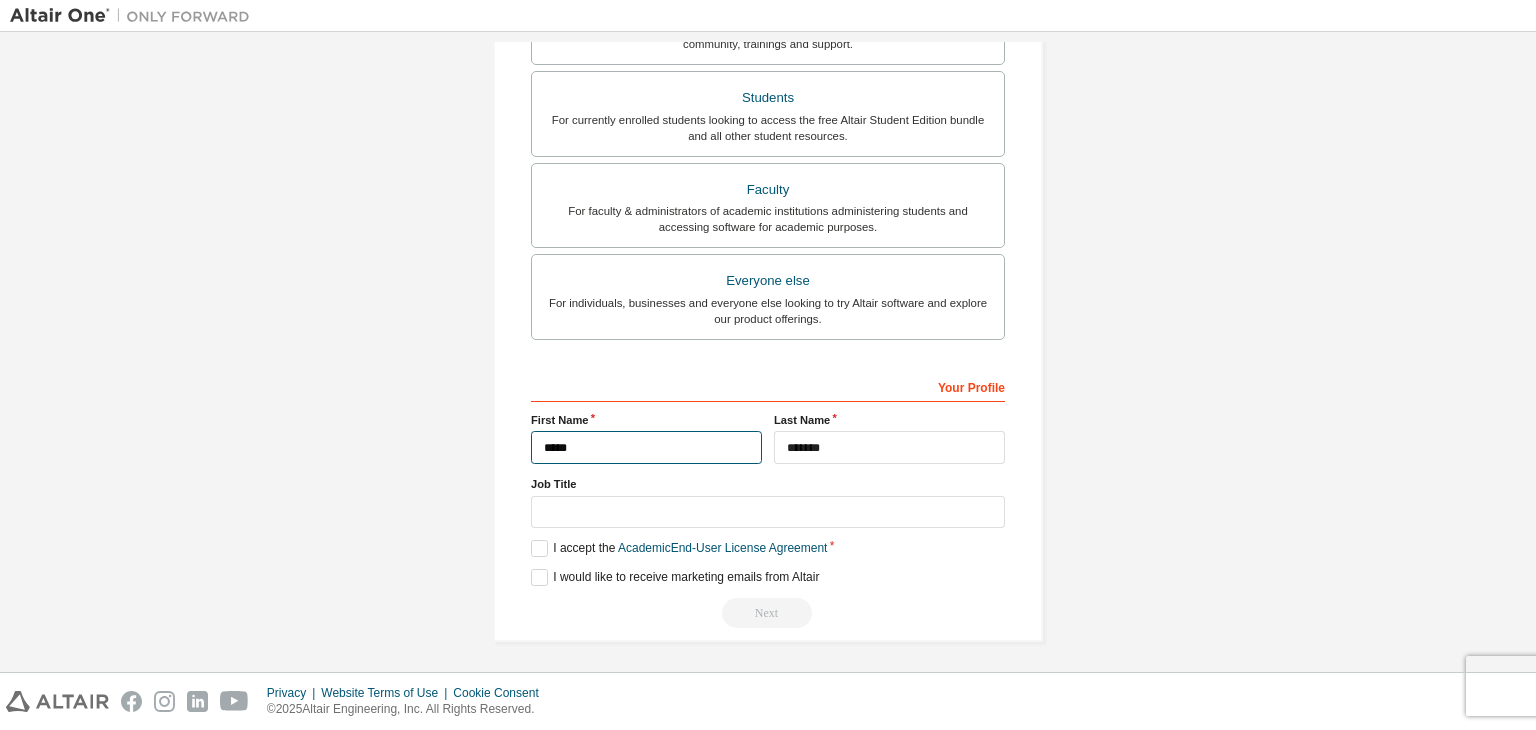 click on "*****" at bounding box center (646, 447) 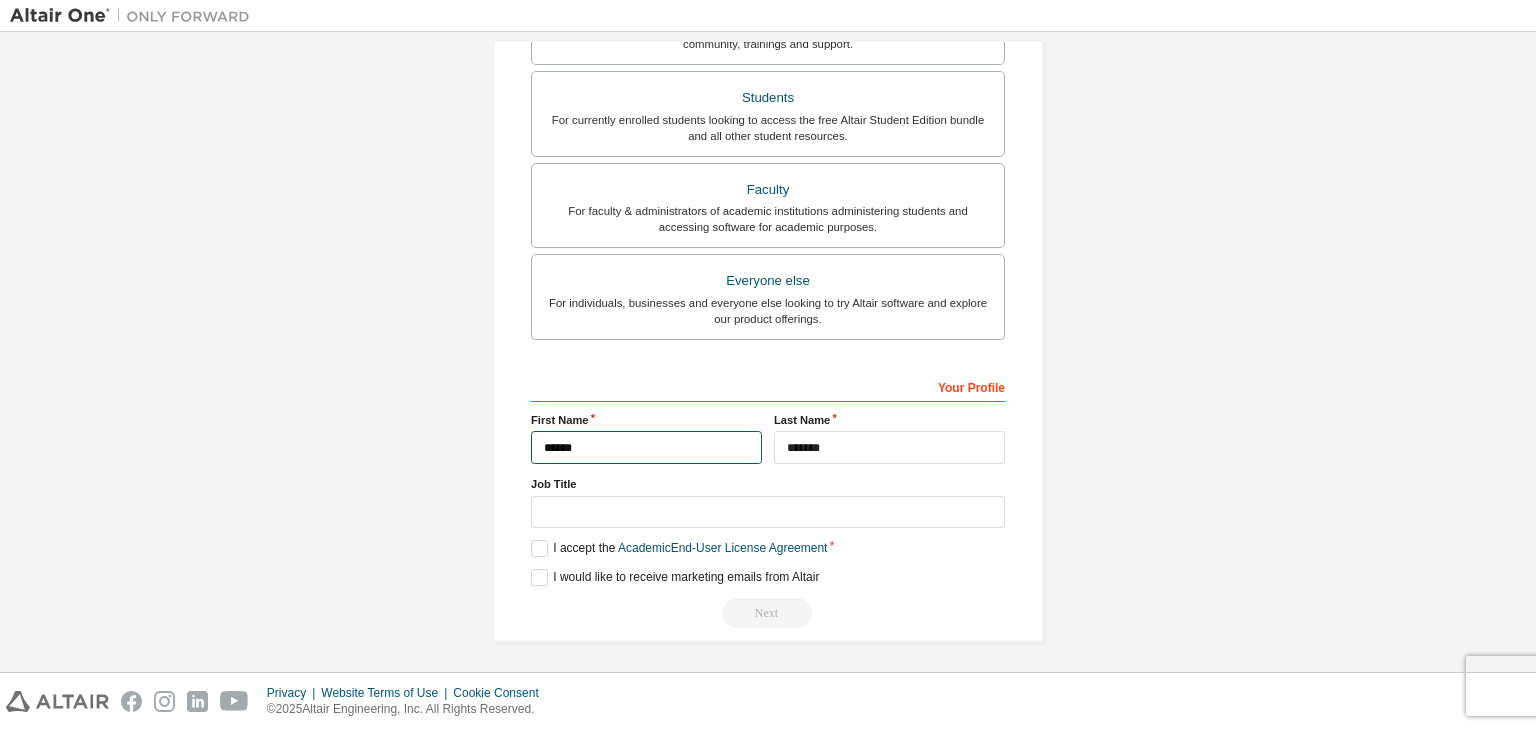 type on "*****" 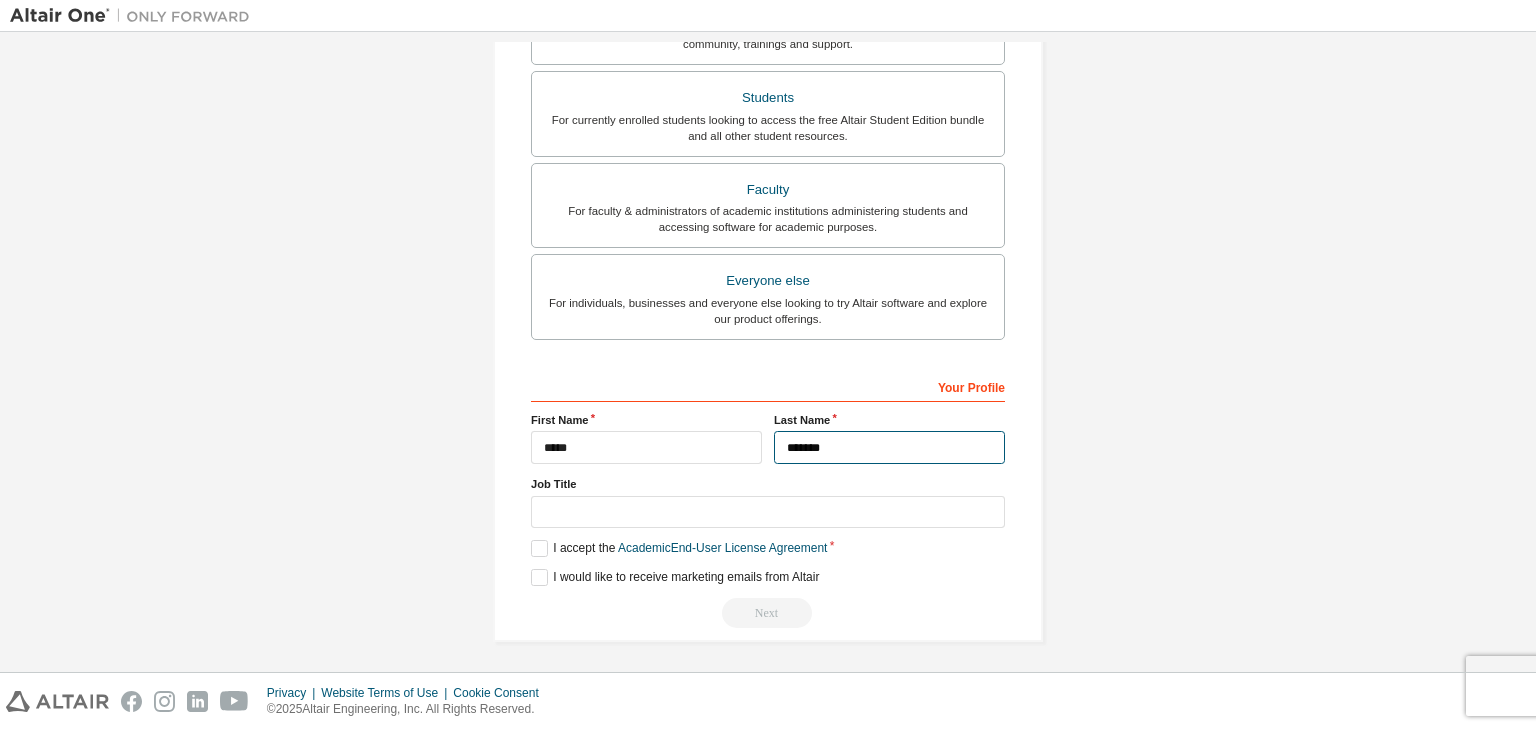 click on "*******" at bounding box center [889, 447] 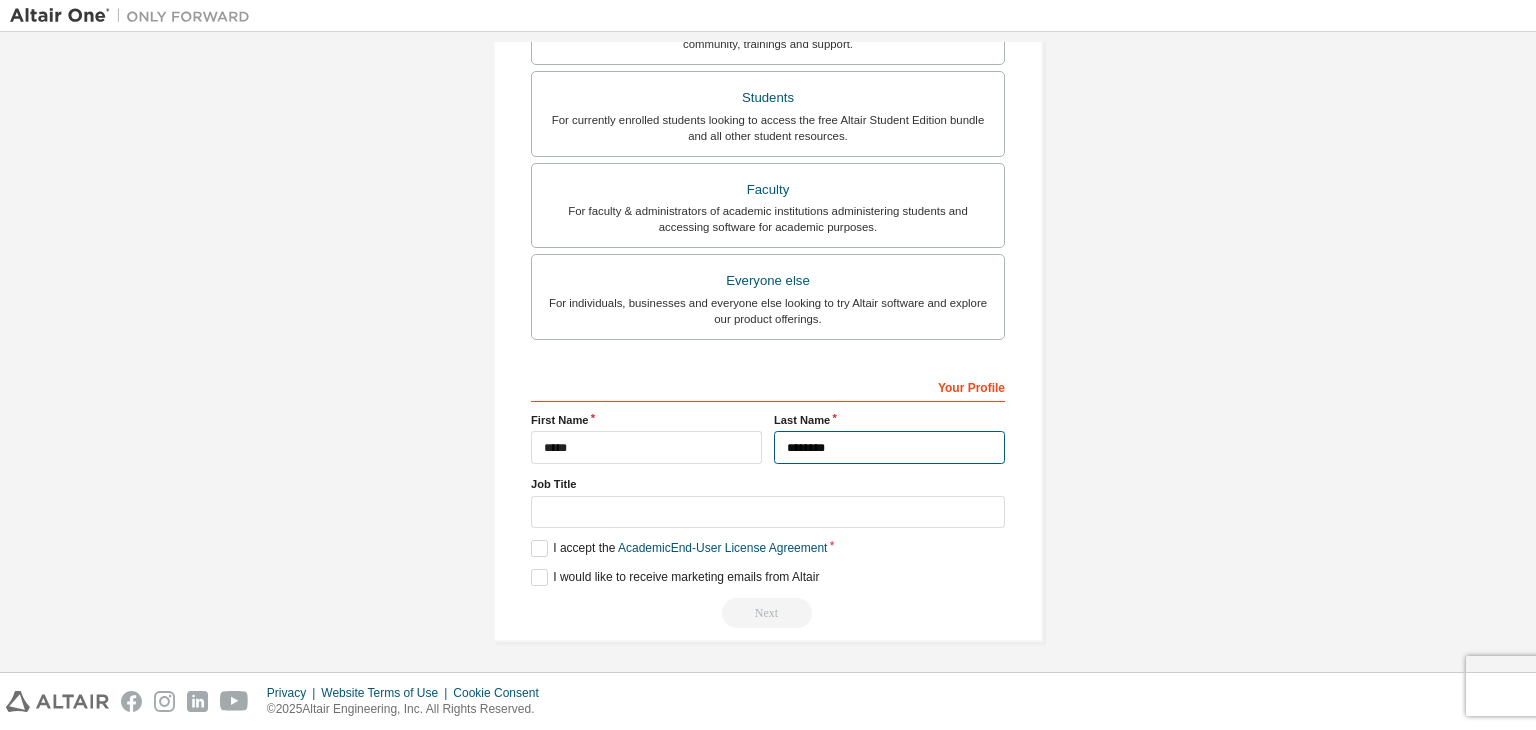type on "*******" 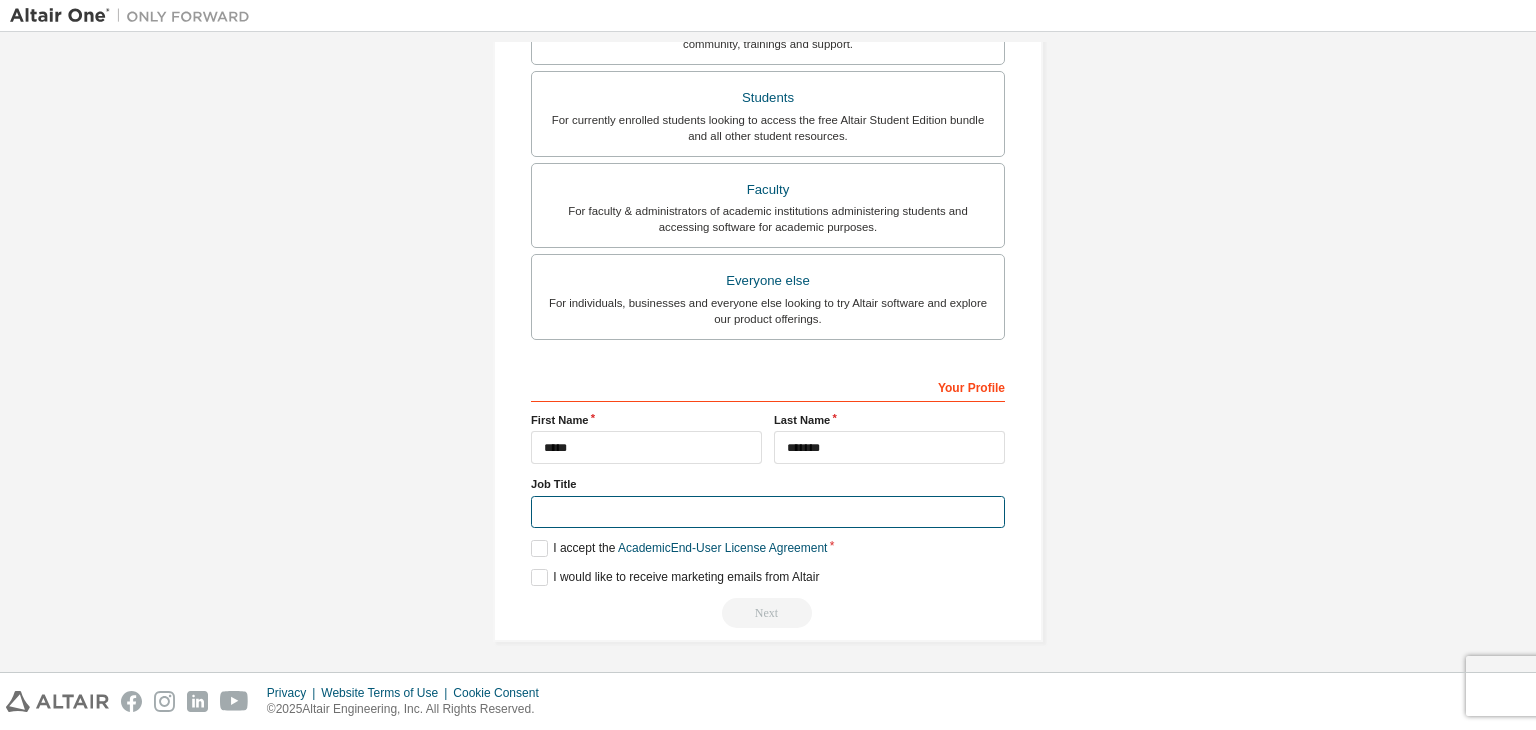 click at bounding box center [768, 512] 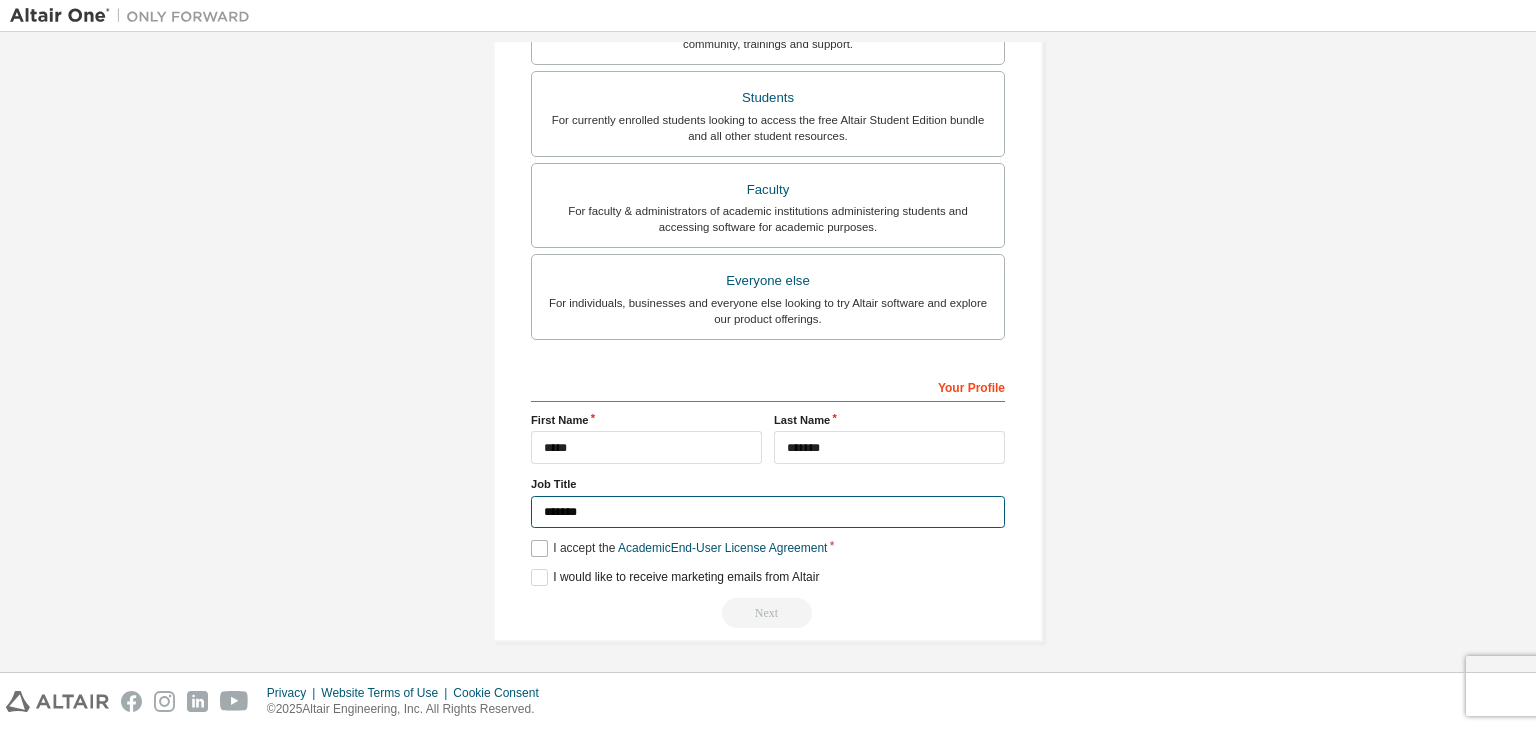 type on "*******" 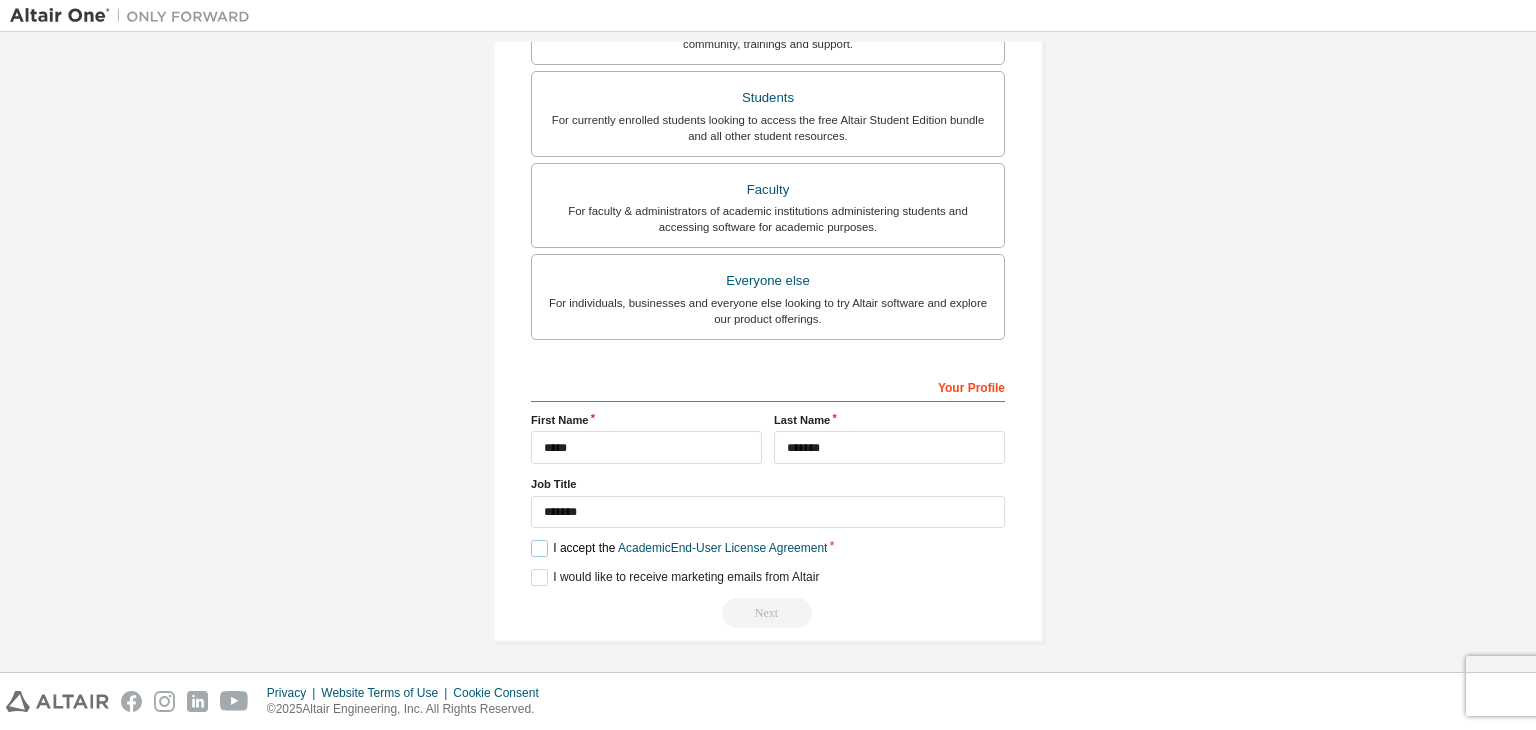 click on "I accept the   Academic   End-User License Agreement" at bounding box center (679, 548) 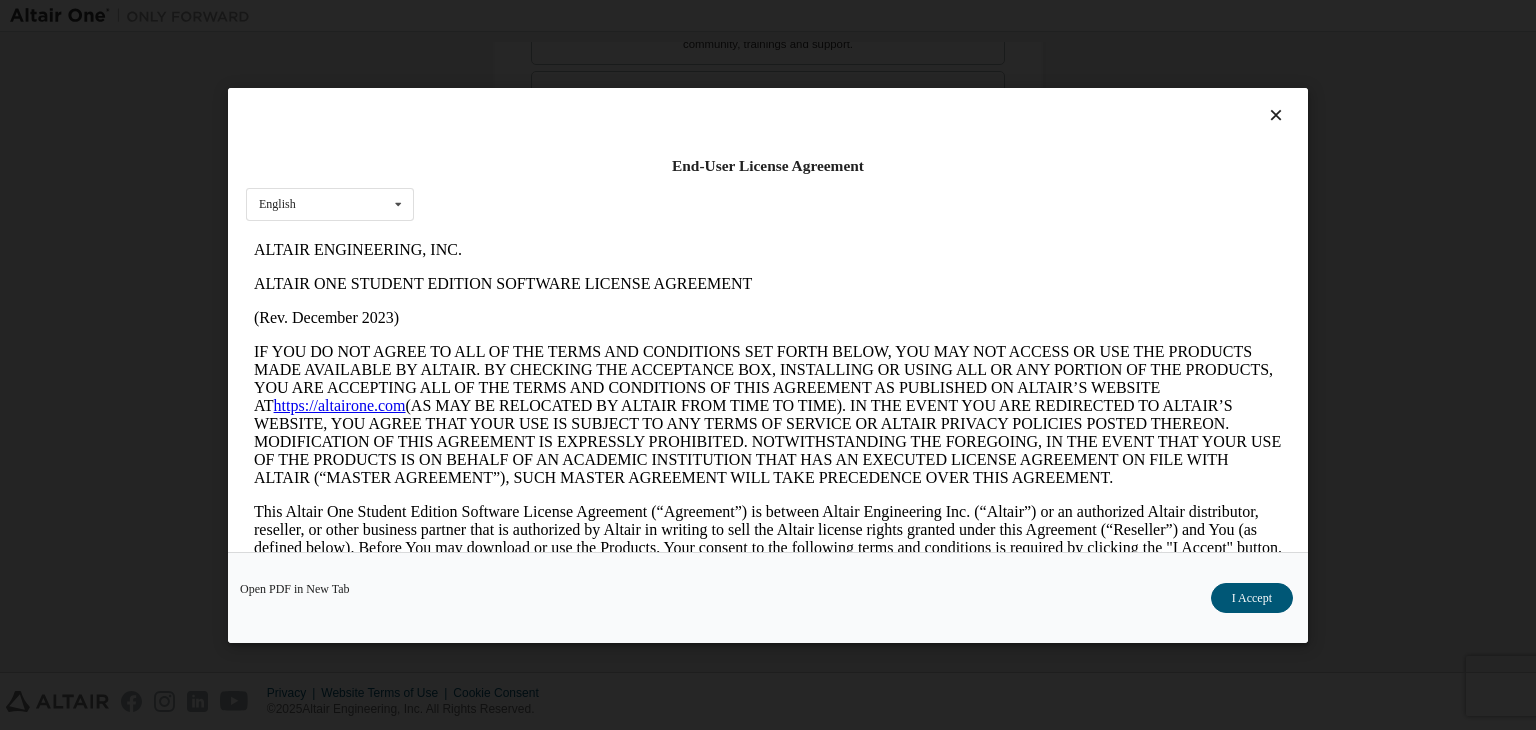 scroll, scrollTop: 0, scrollLeft: 0, axis: both 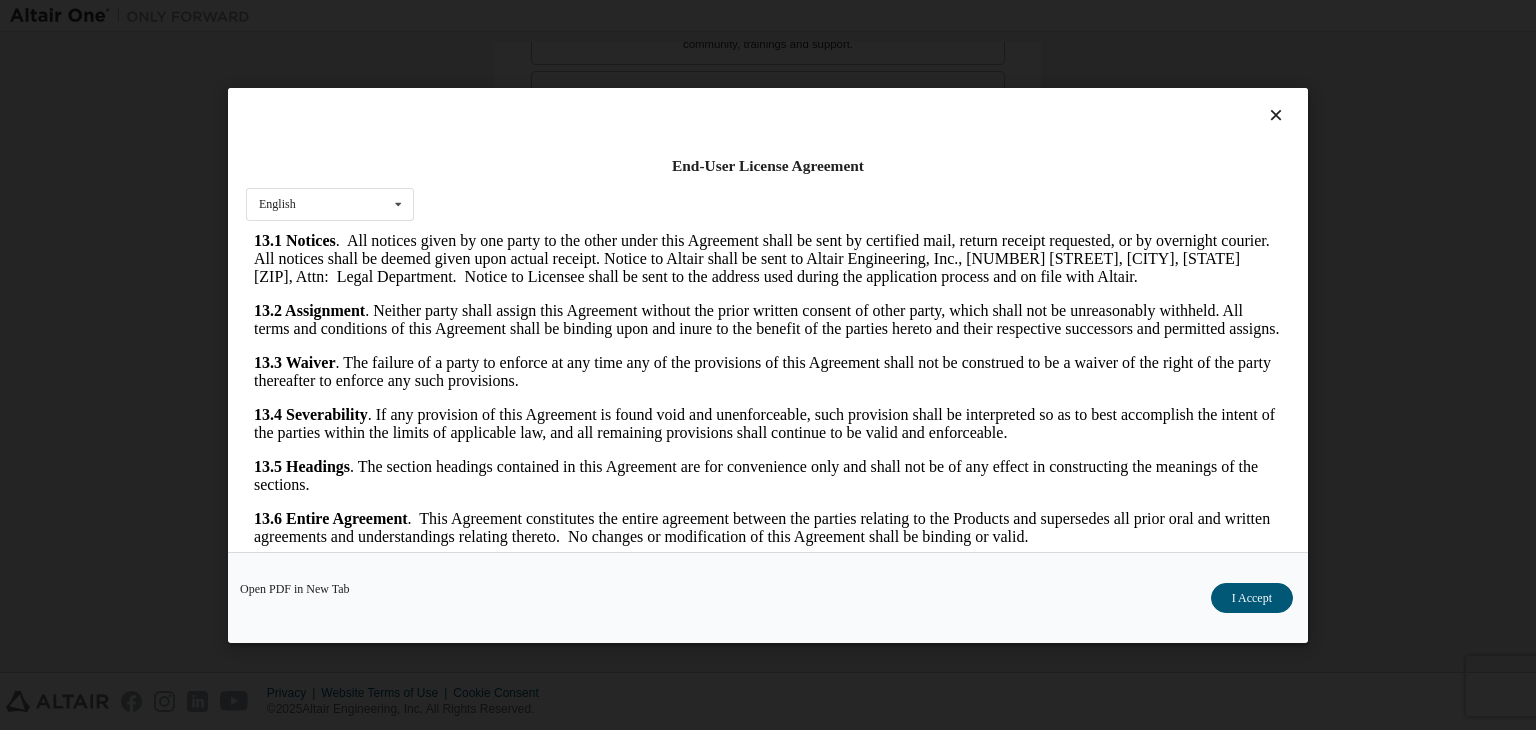 drag, startPoint x: 1271, startPoint y: 257, endPoint x: 1546, endPoint y: 794, distance: 603.31915 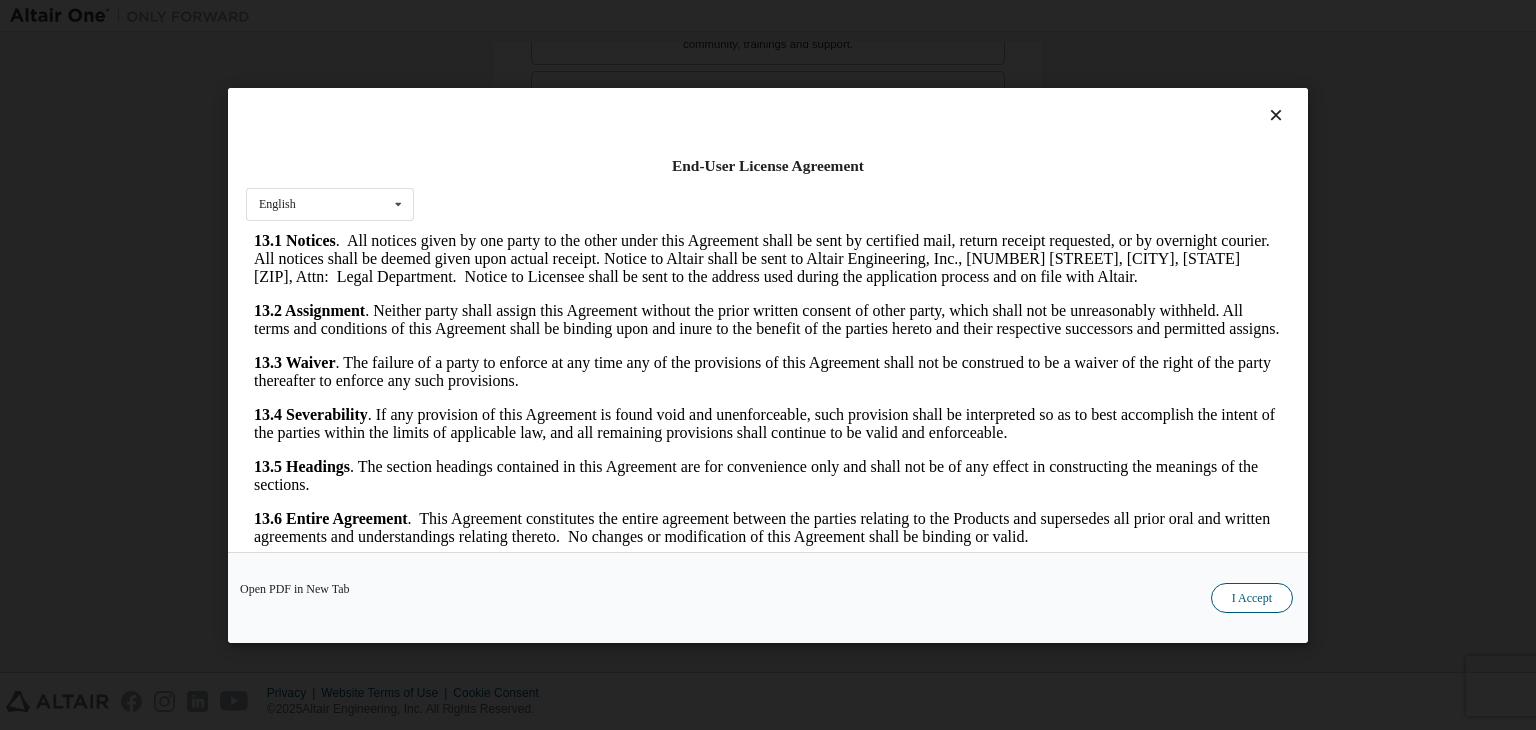 click on "I Accept" at bounding box center [1252, 598] 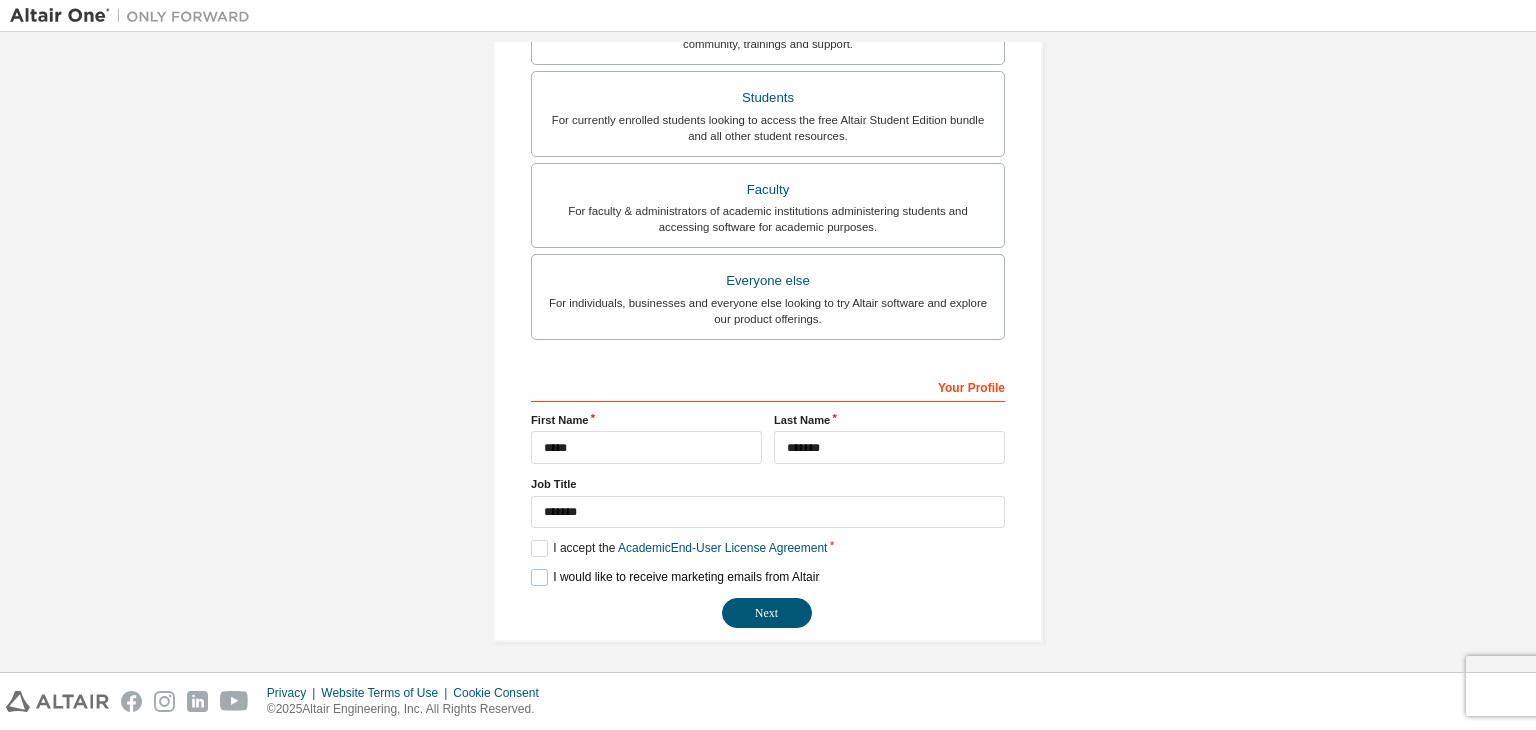 click on "I would like to receive marketing emails from Altair" at bounding box center (675, 577) 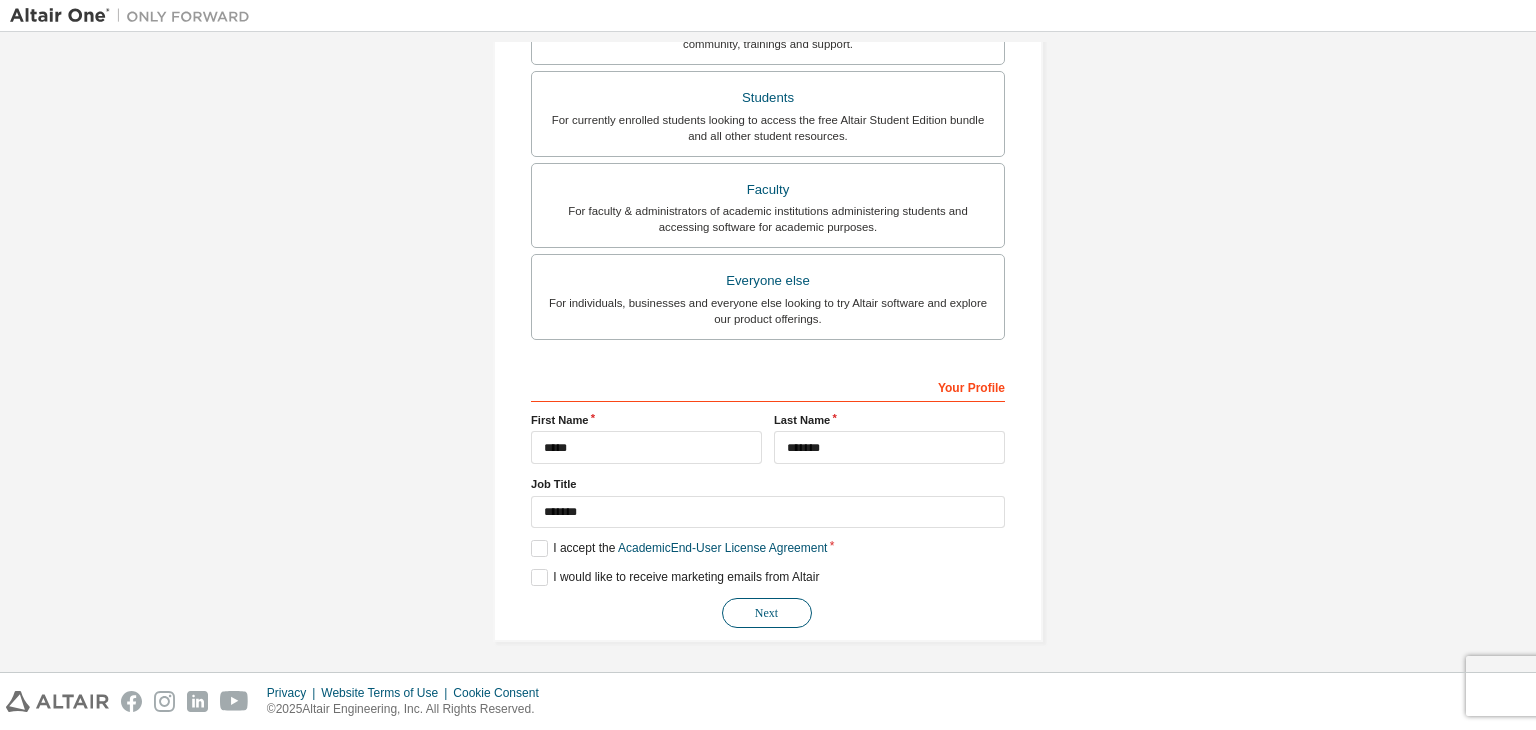 click on "Next" at bounding box center (767, 613) 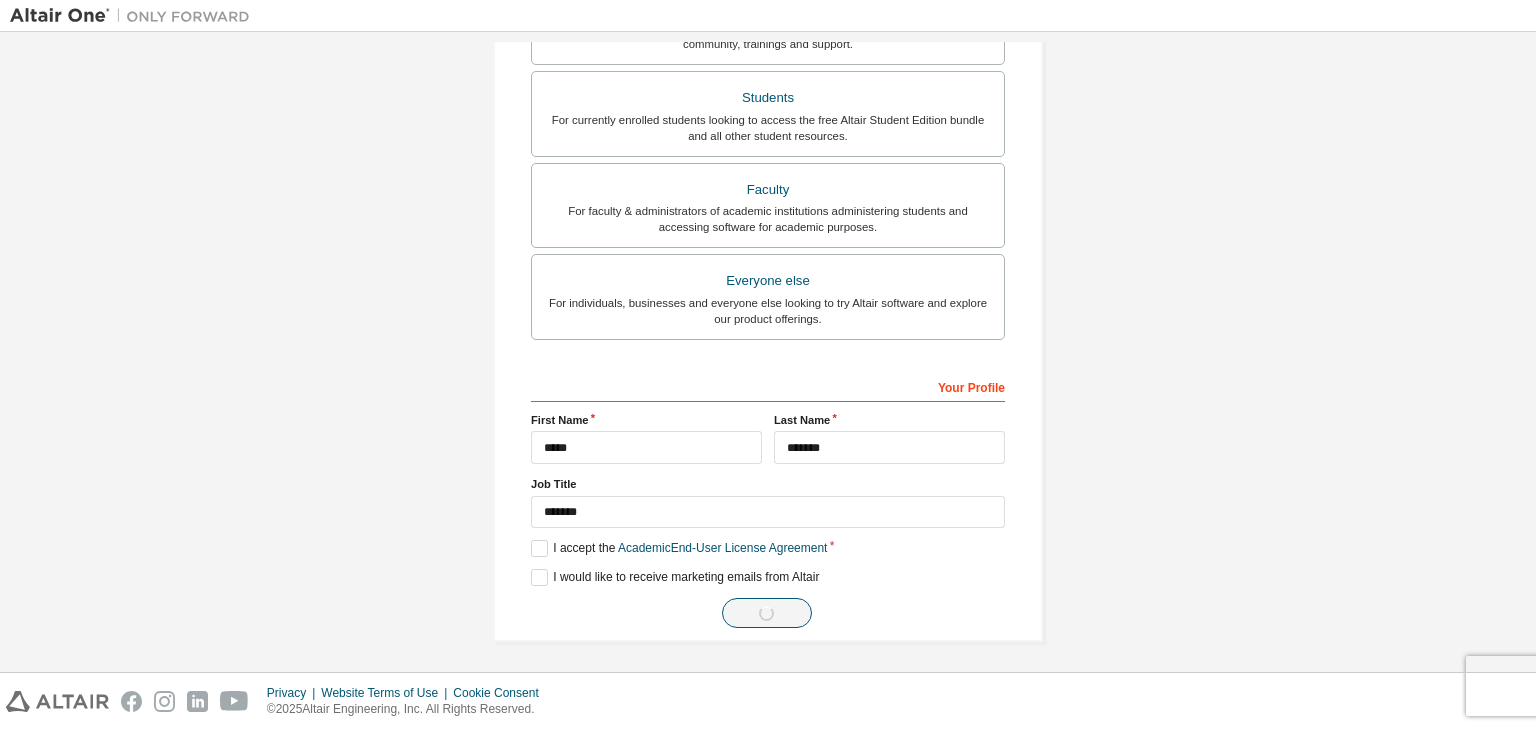 click on "Next" at bounding box center (768, 613) 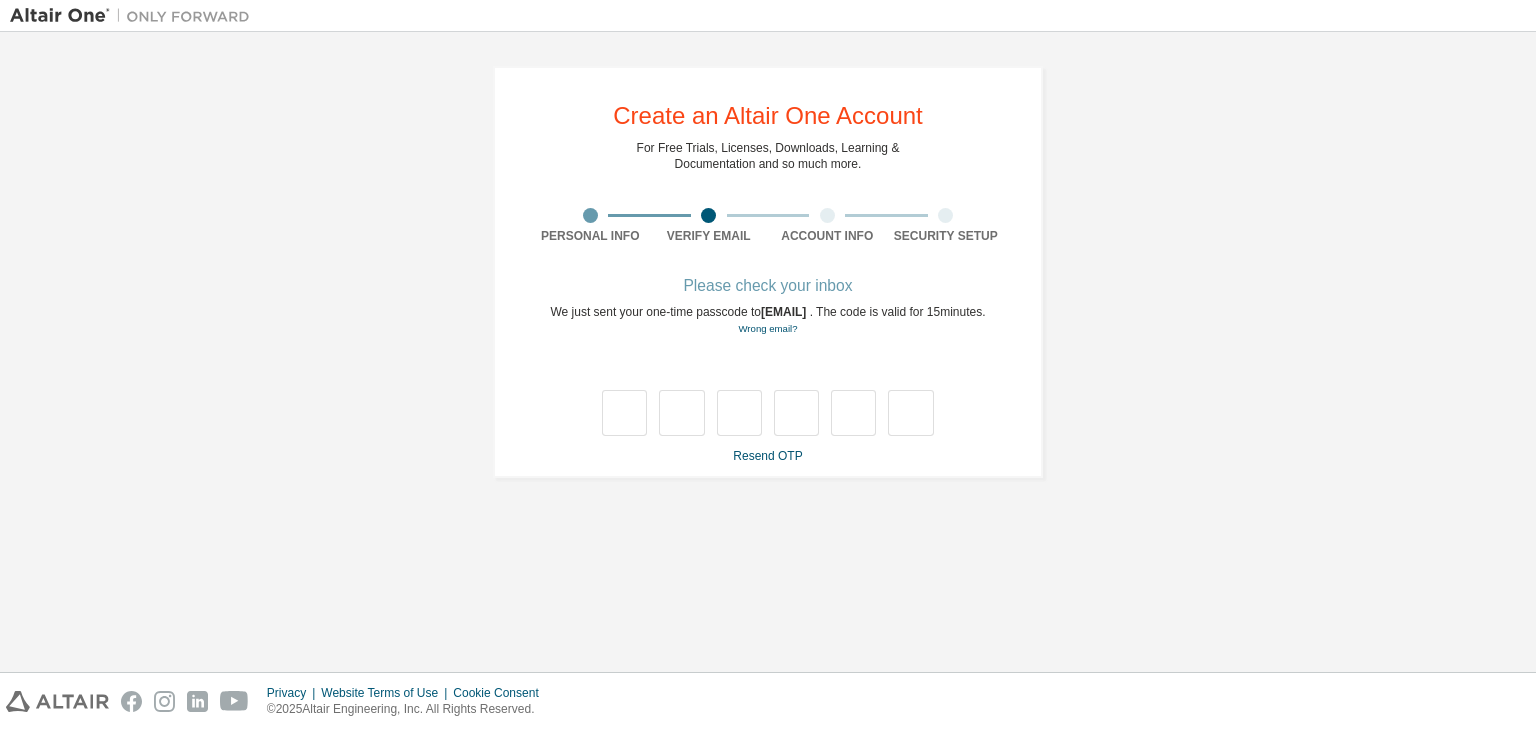 scroll, scrollTop: 0, scrollLeft: 0, axis: both 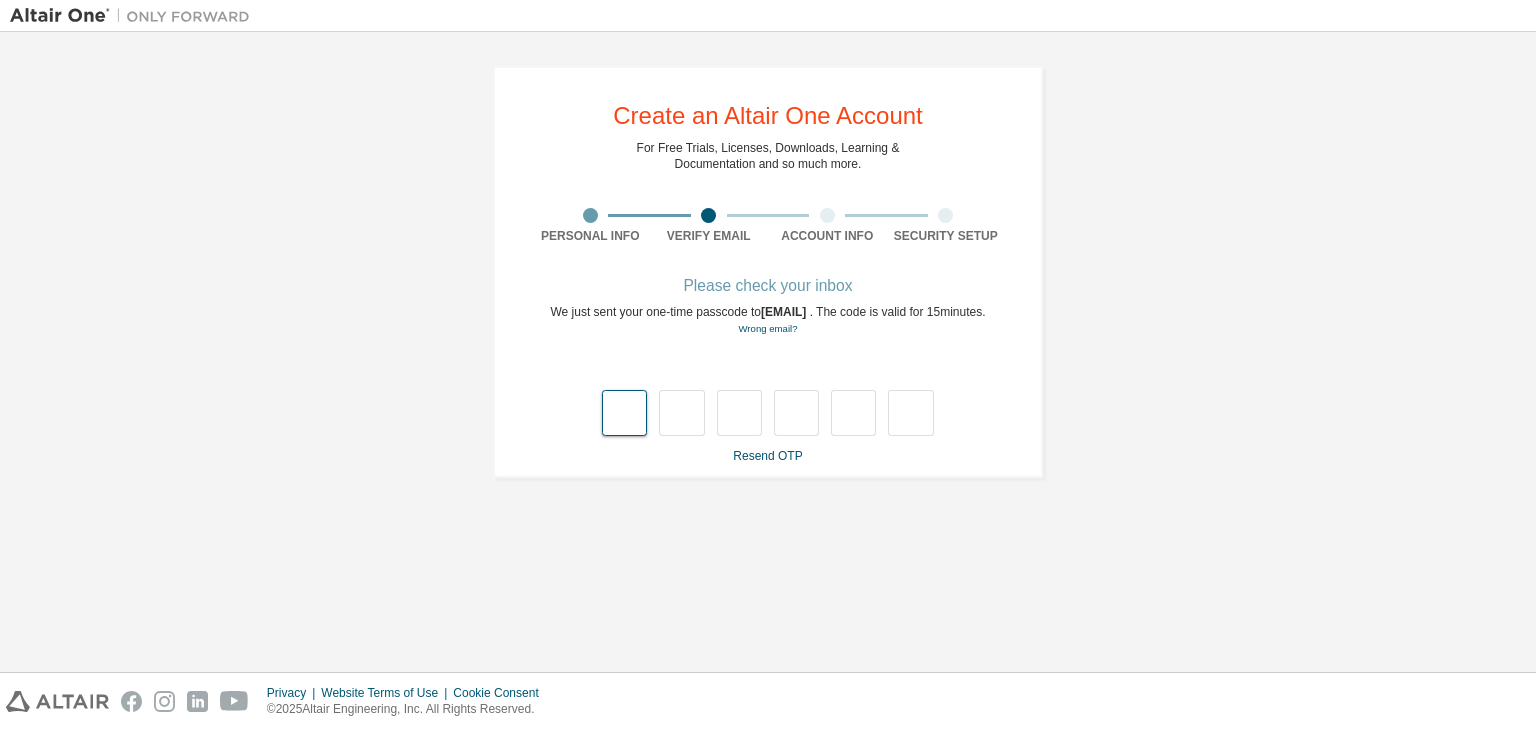 type on "*" 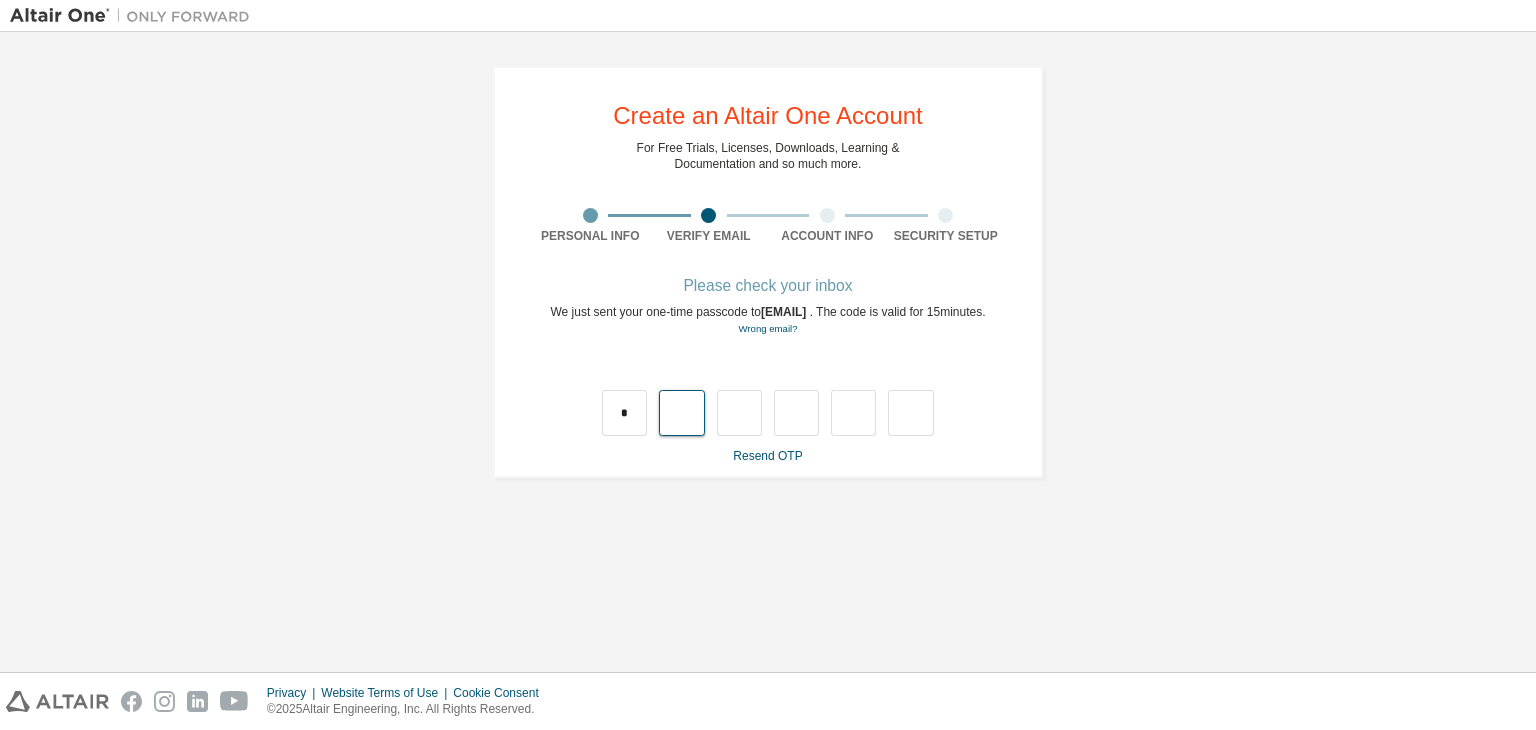 type on "*" 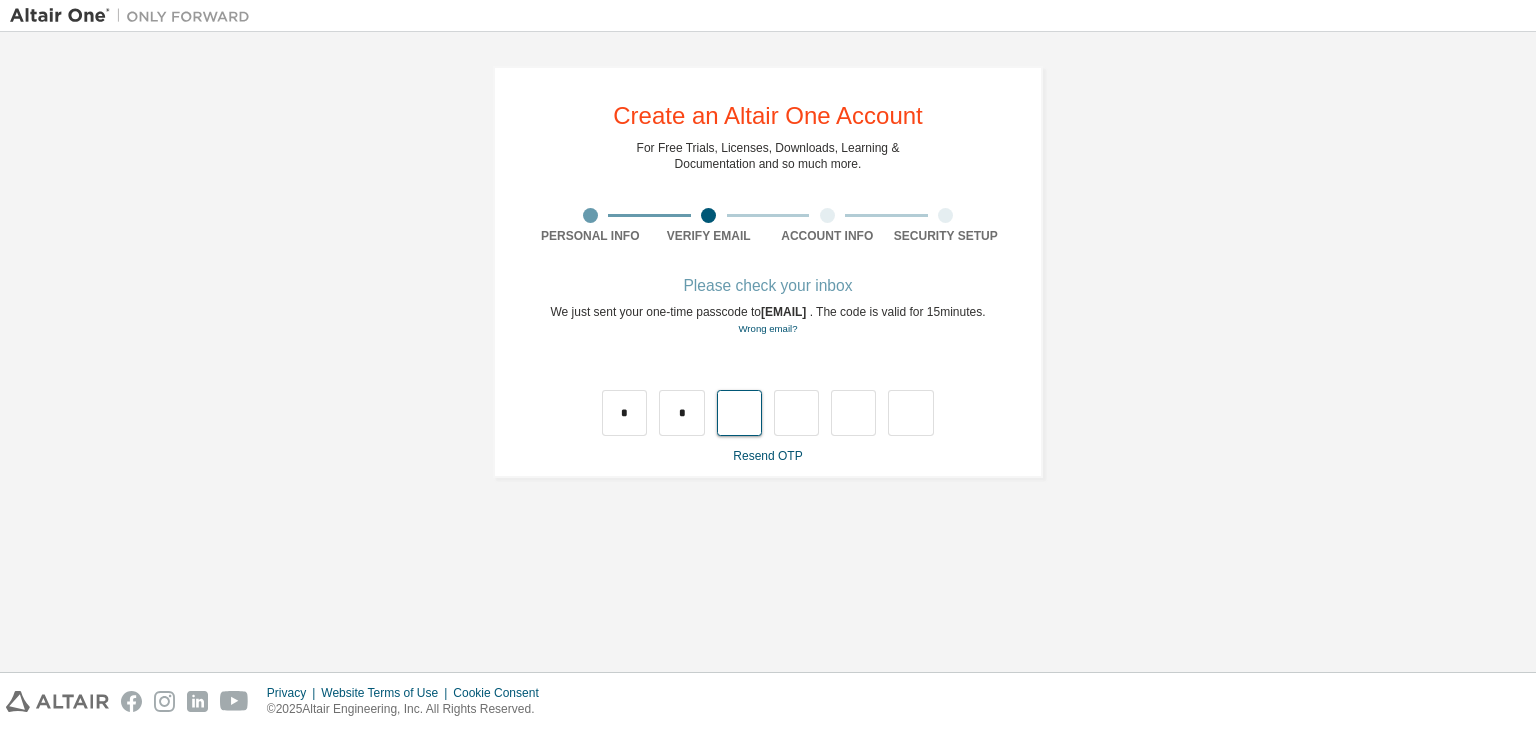 type on "*" 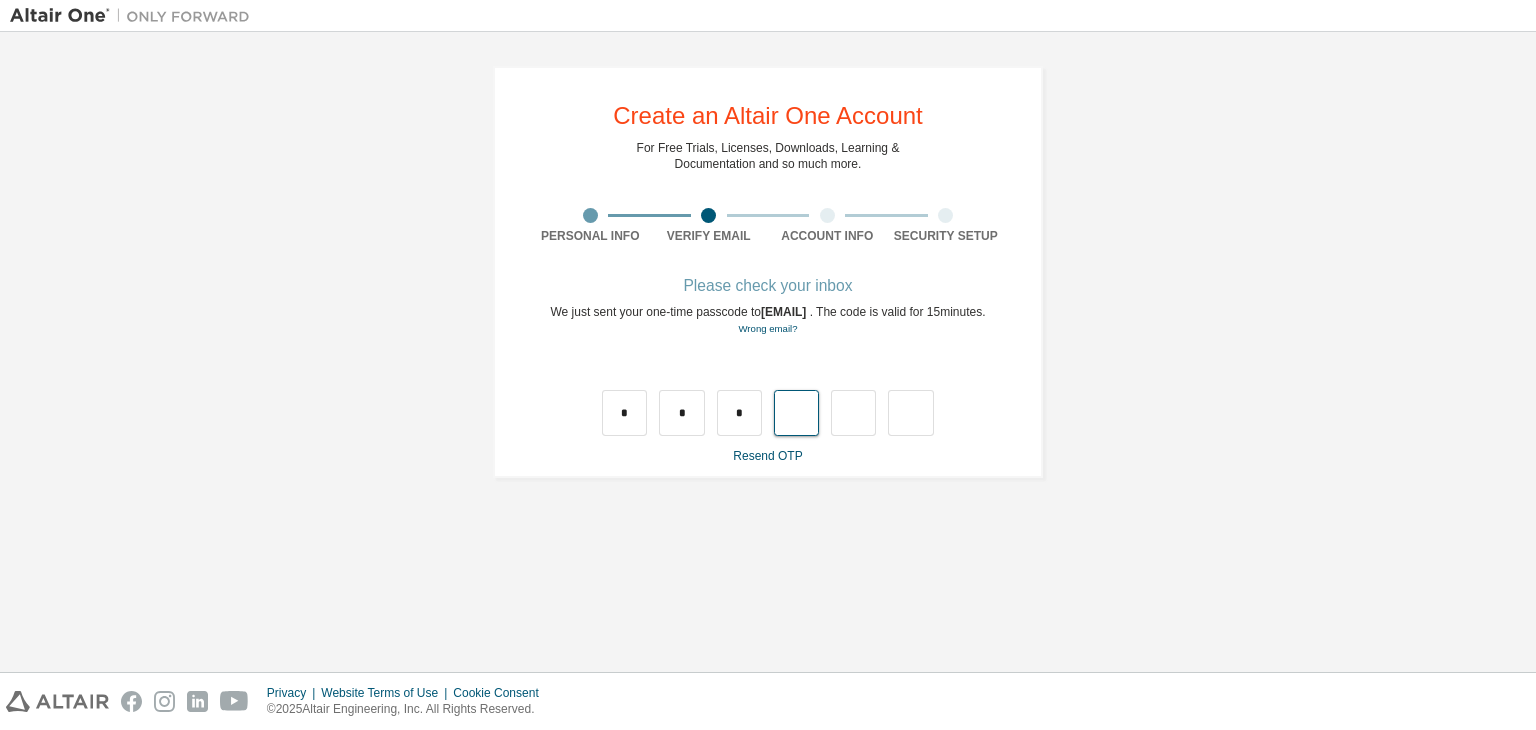 type on "*" 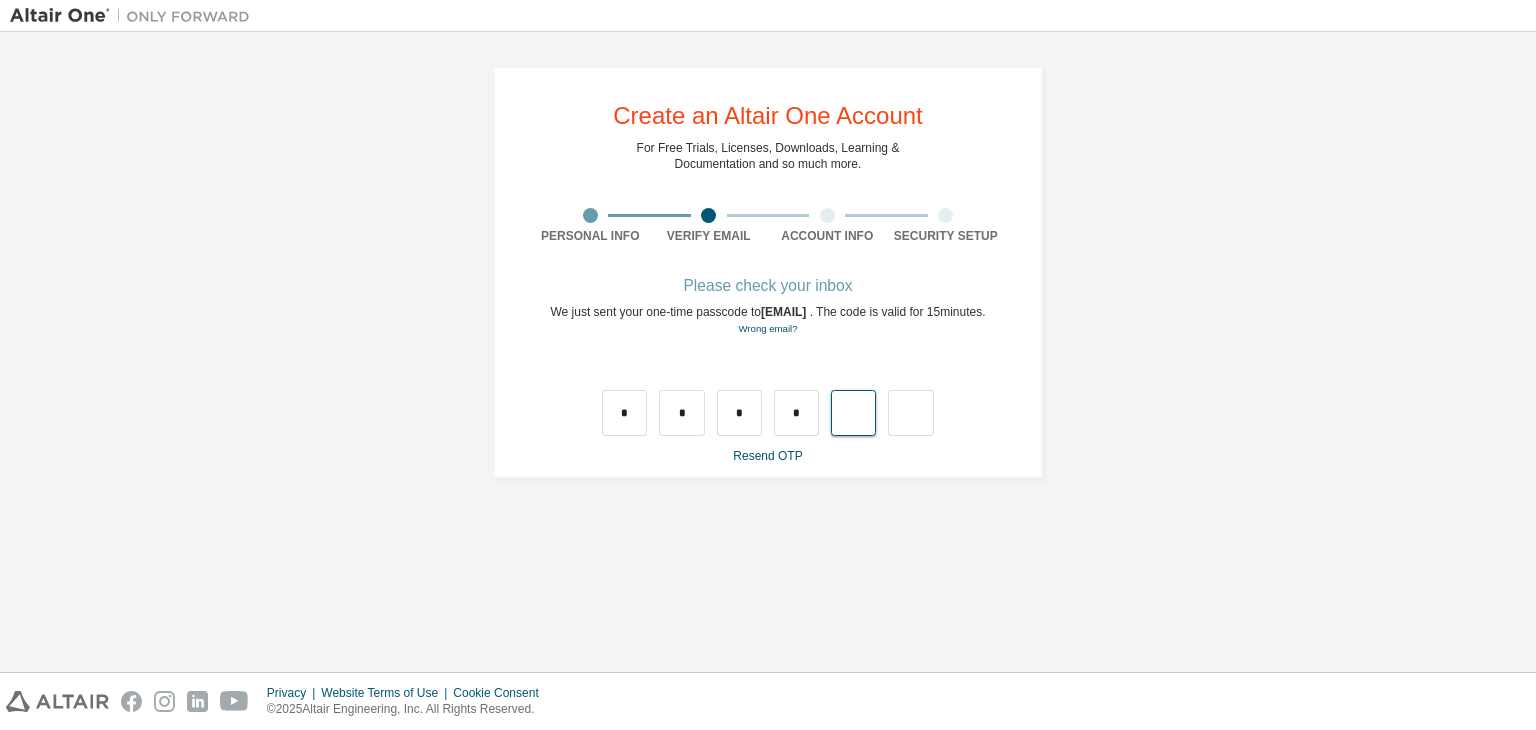 type on "*" 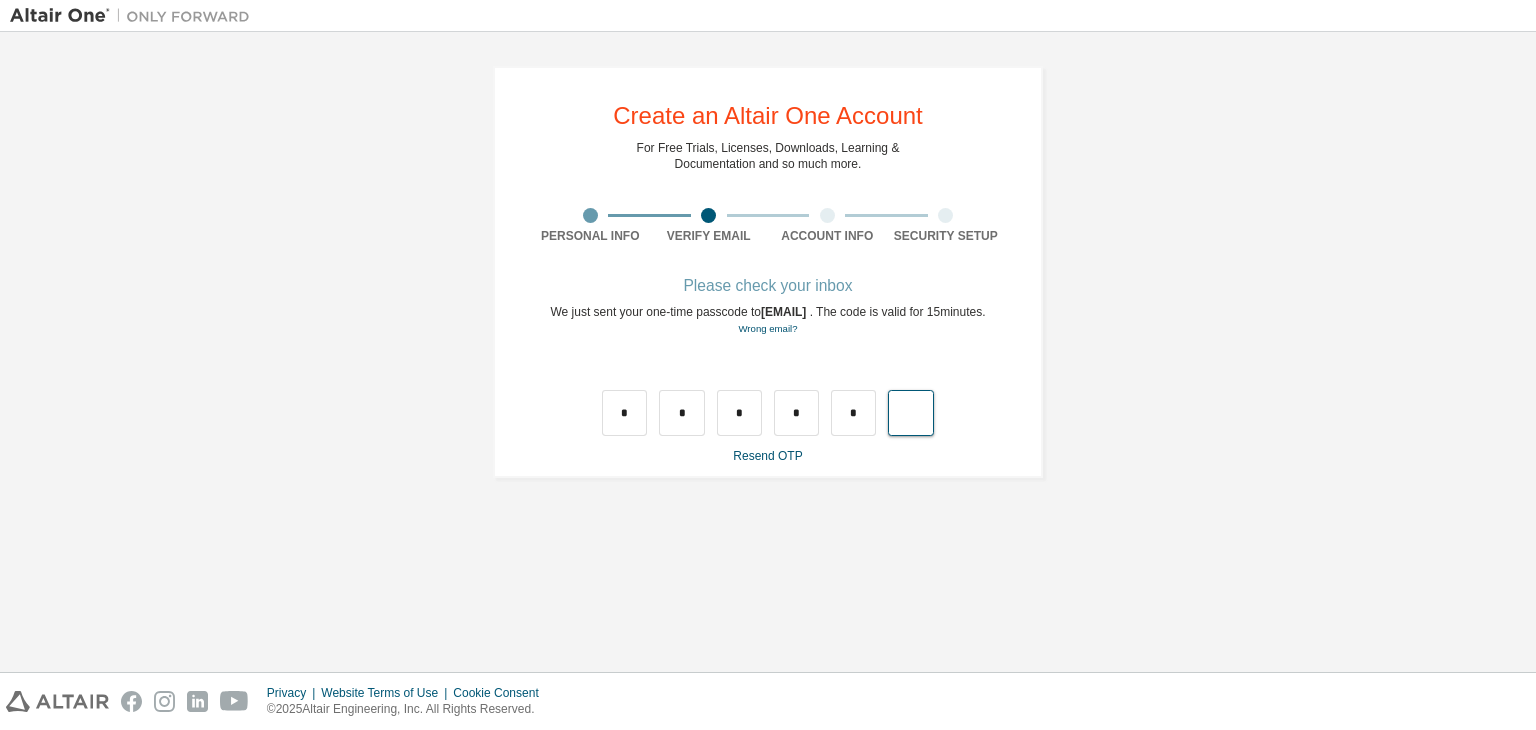 type on "*" 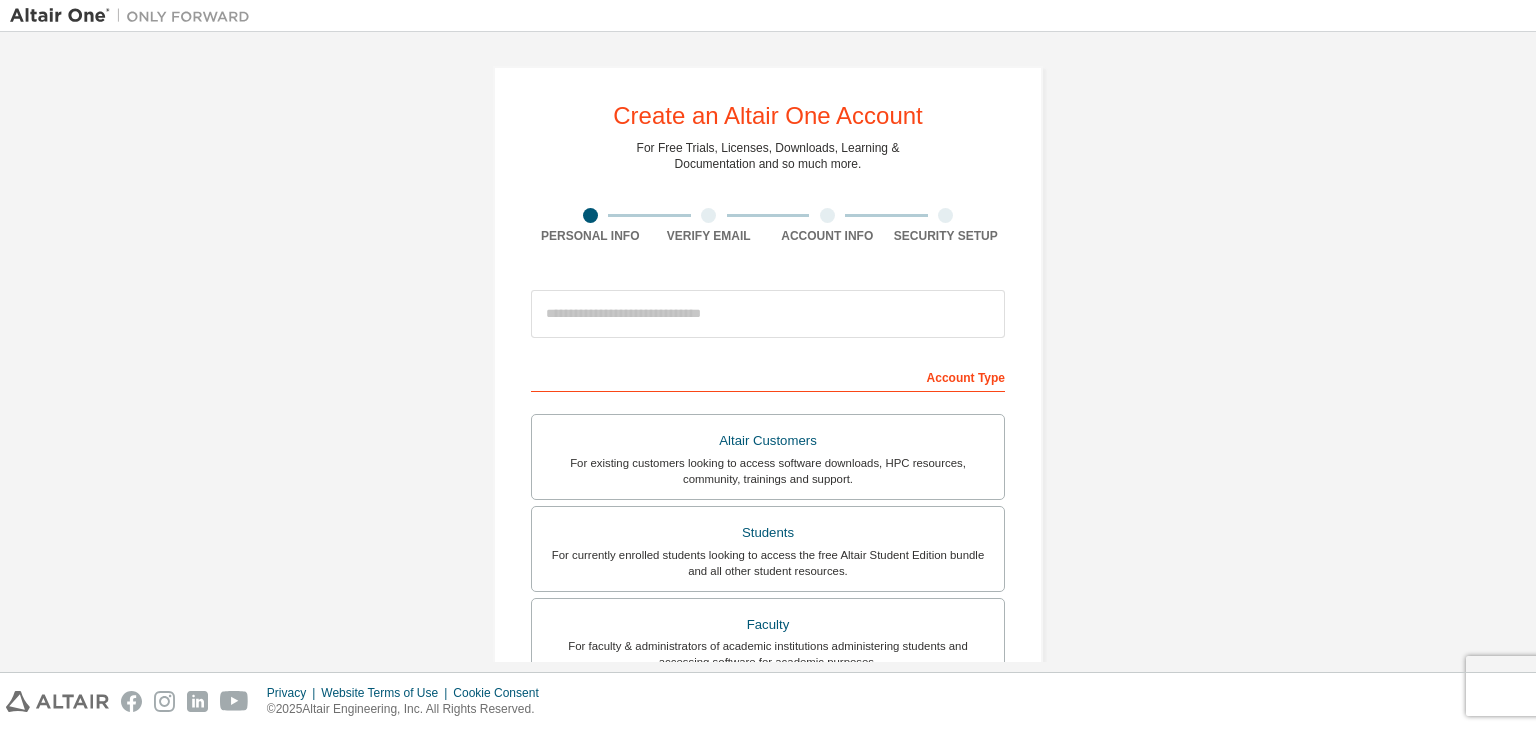 scroll, scrollTop: 0, scrollLeft: 0, axis: both 